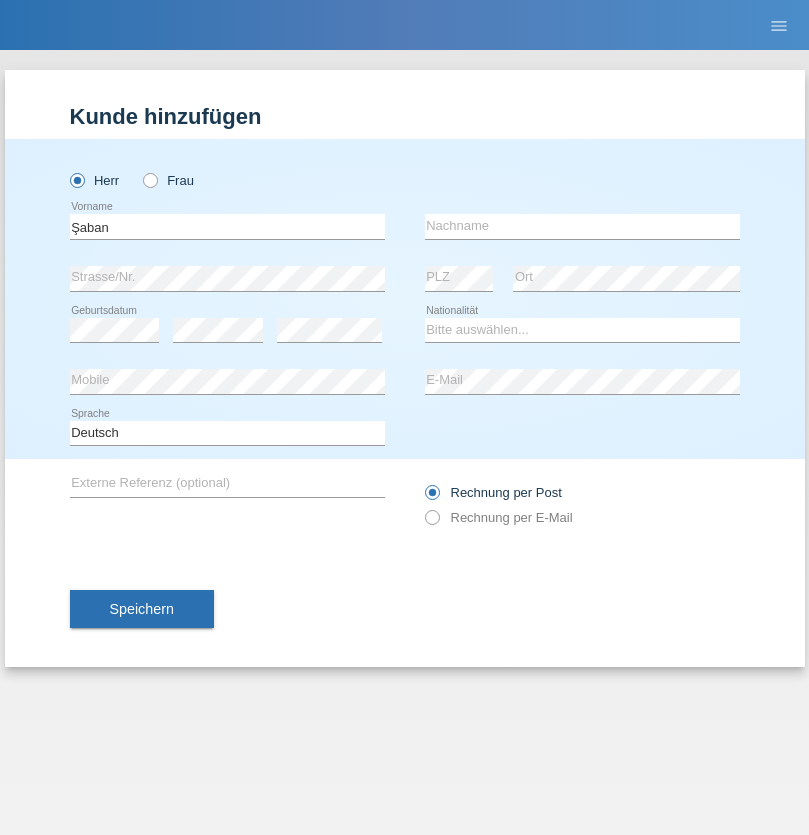 scroll, scrollTop: 0, scrollLeft: 0, axis: both 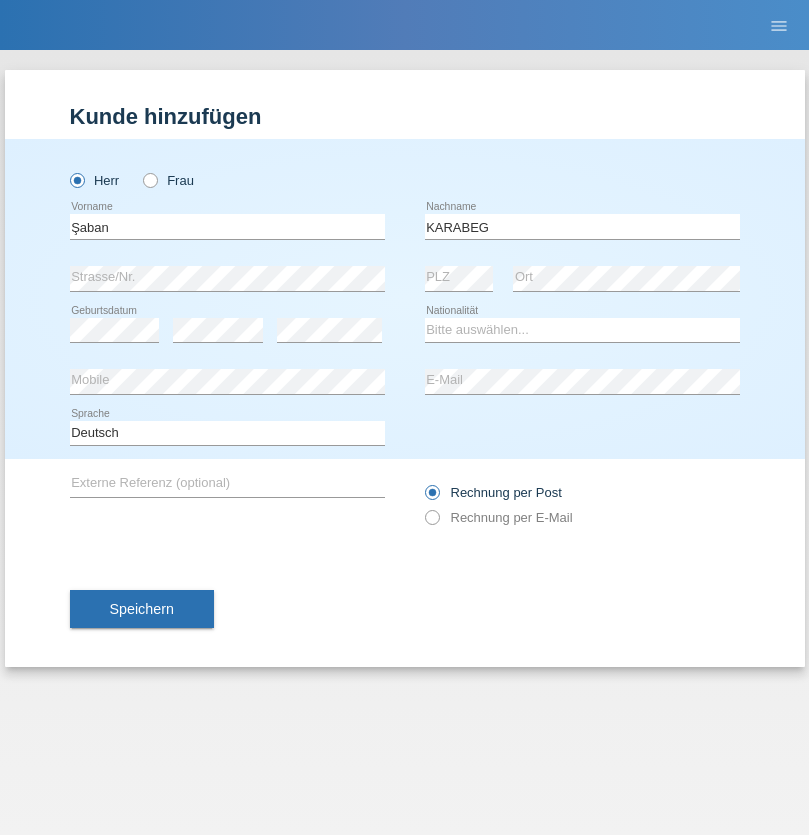 type on "KARABEG" 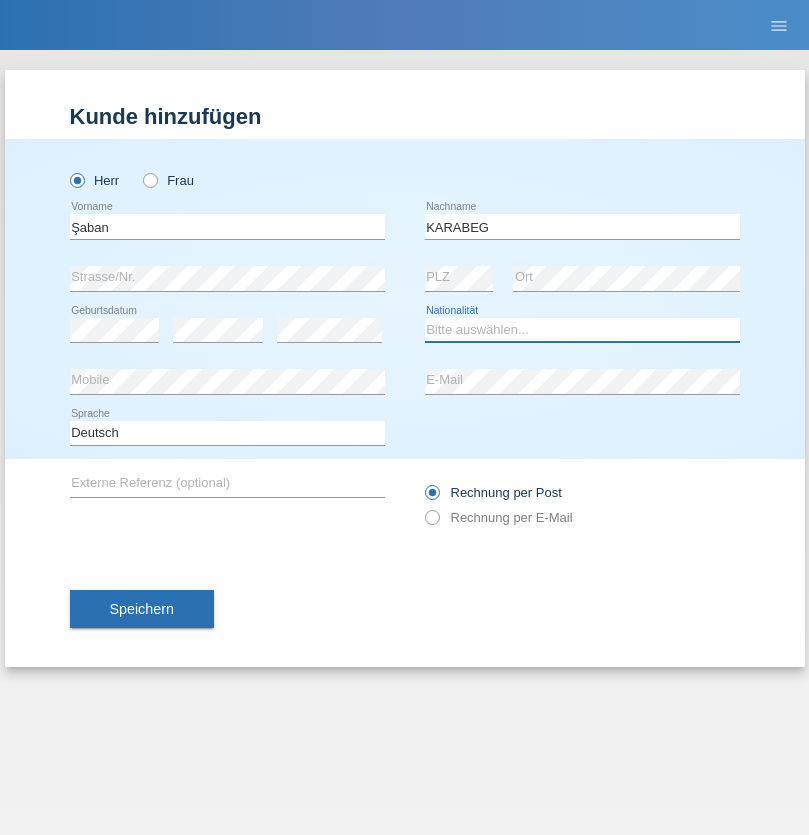 select on "TR" 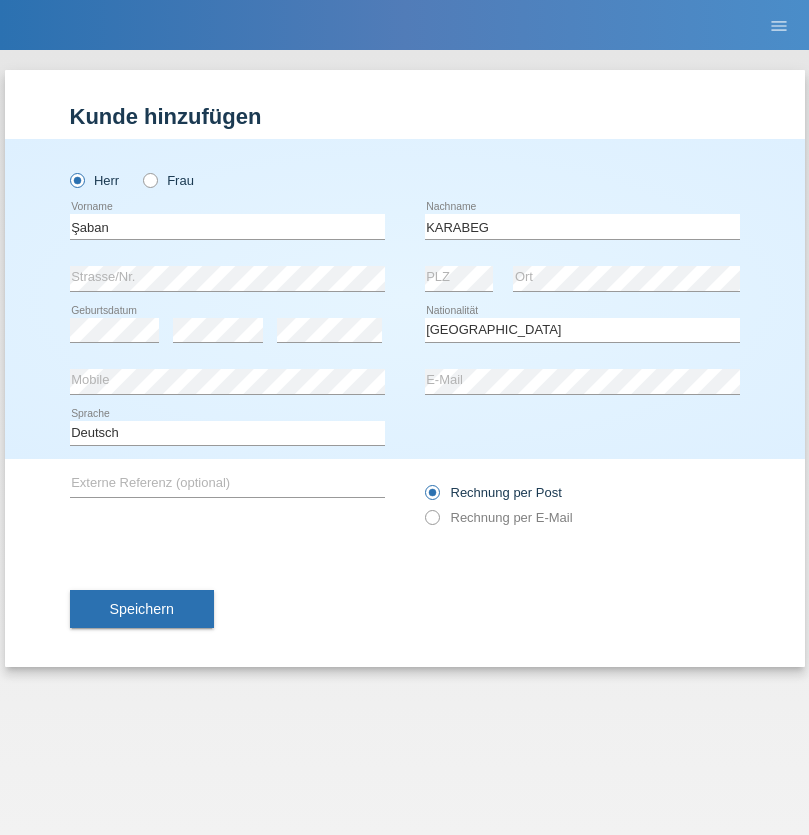 select on "C" 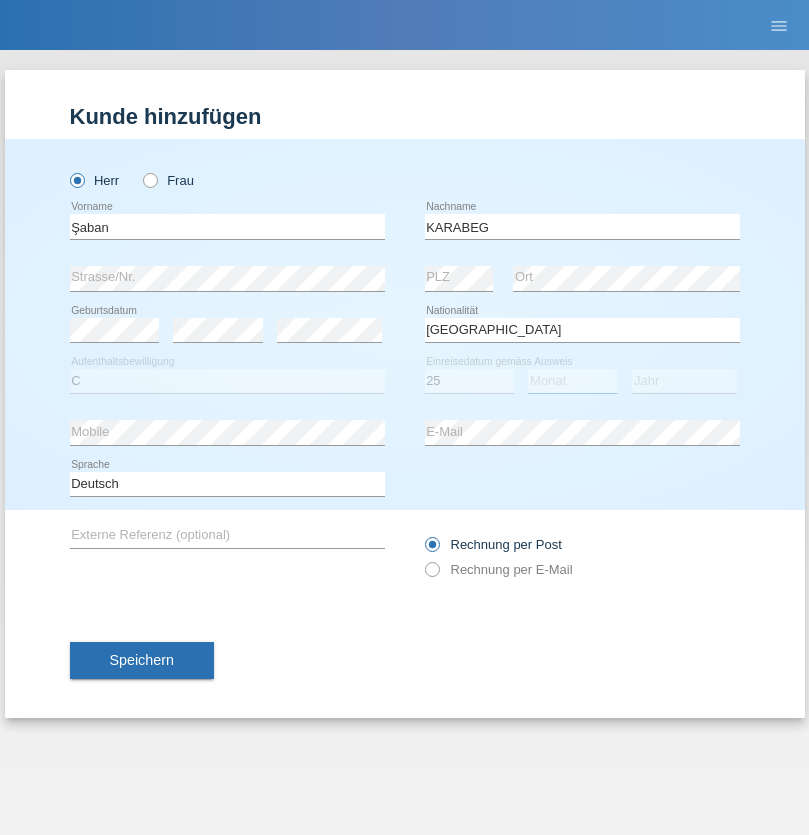 select on "09" 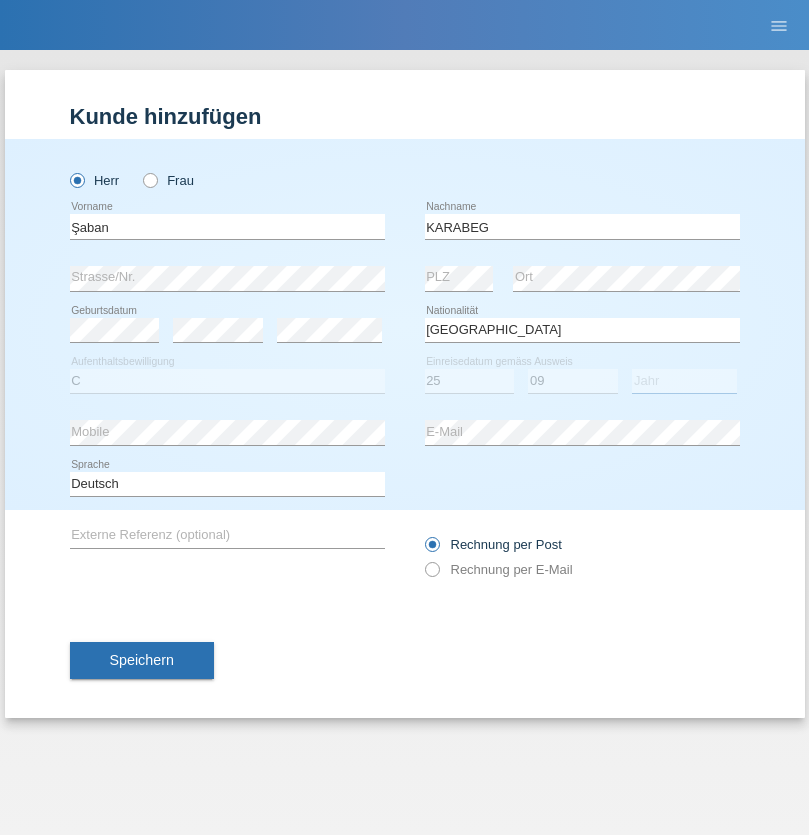 select on "2021" 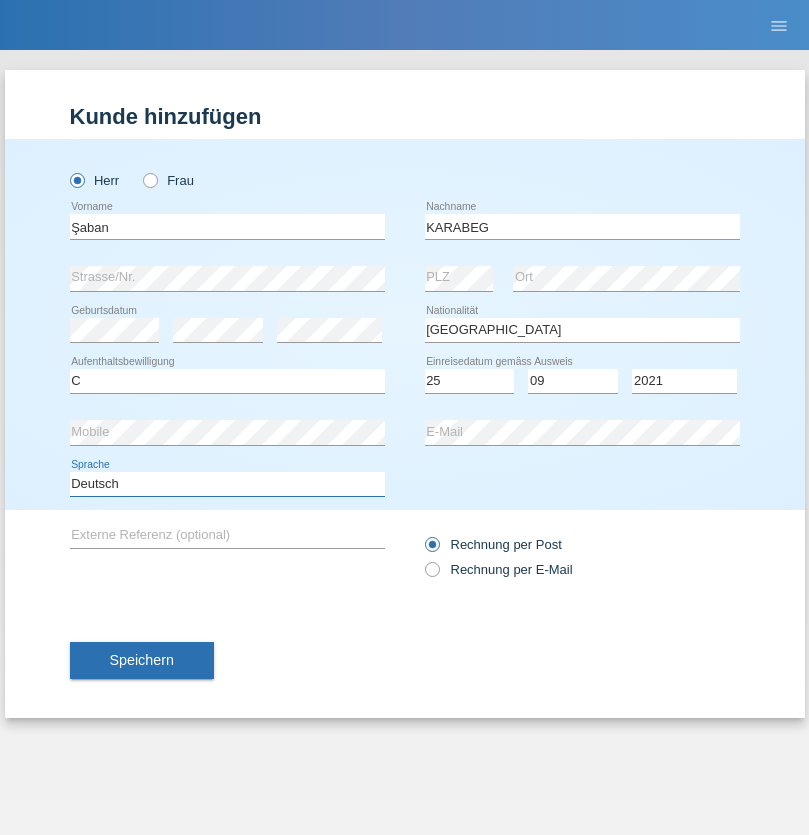 select on "en" 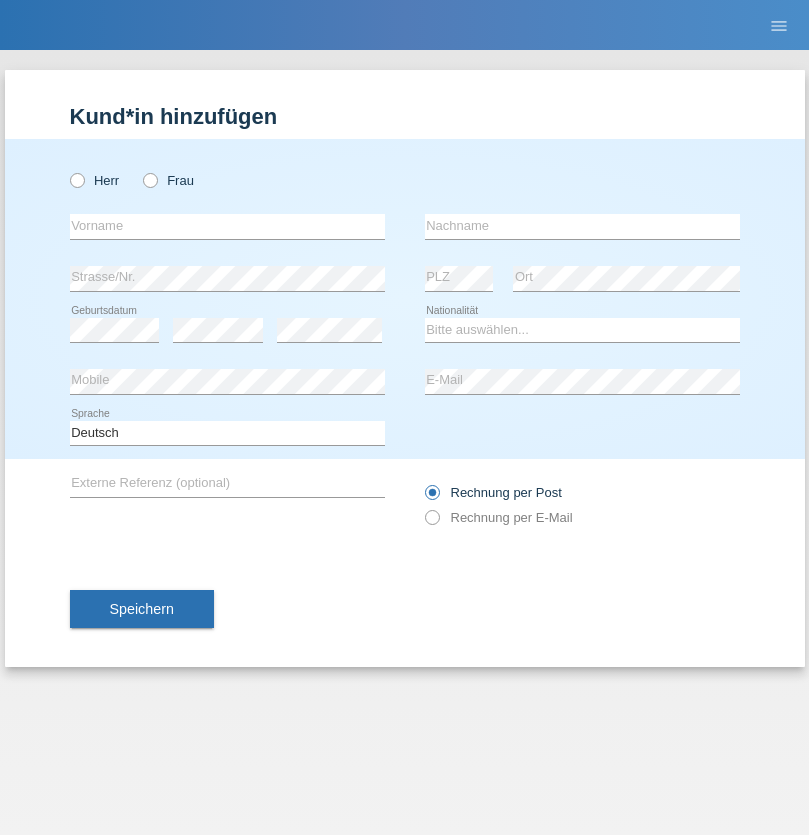 scroll, scrollTop: 0, scrollLeft: 0, axis: both 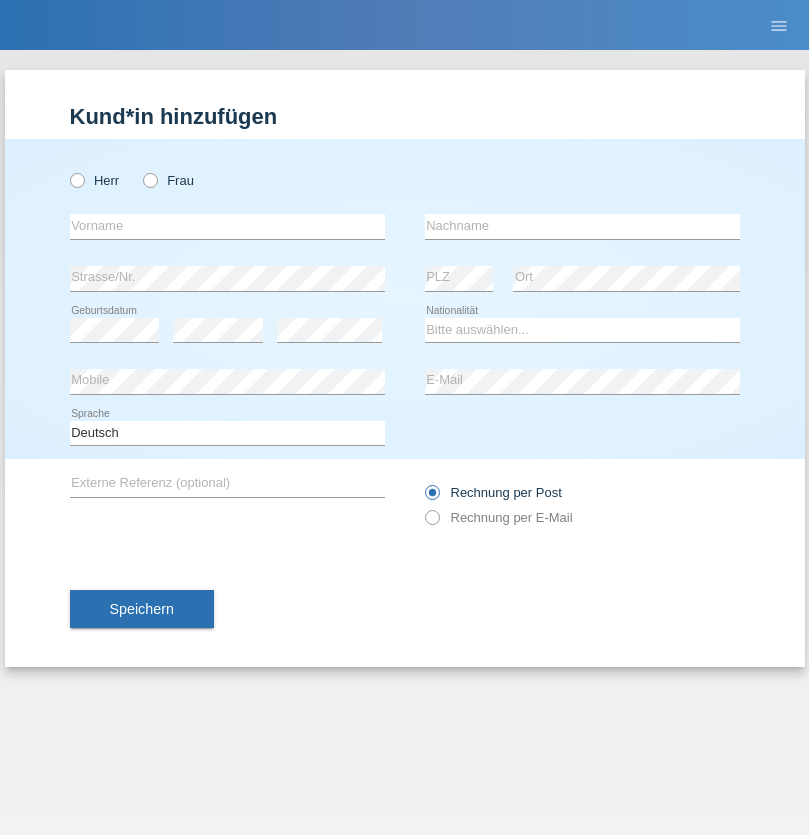 radio on "true" 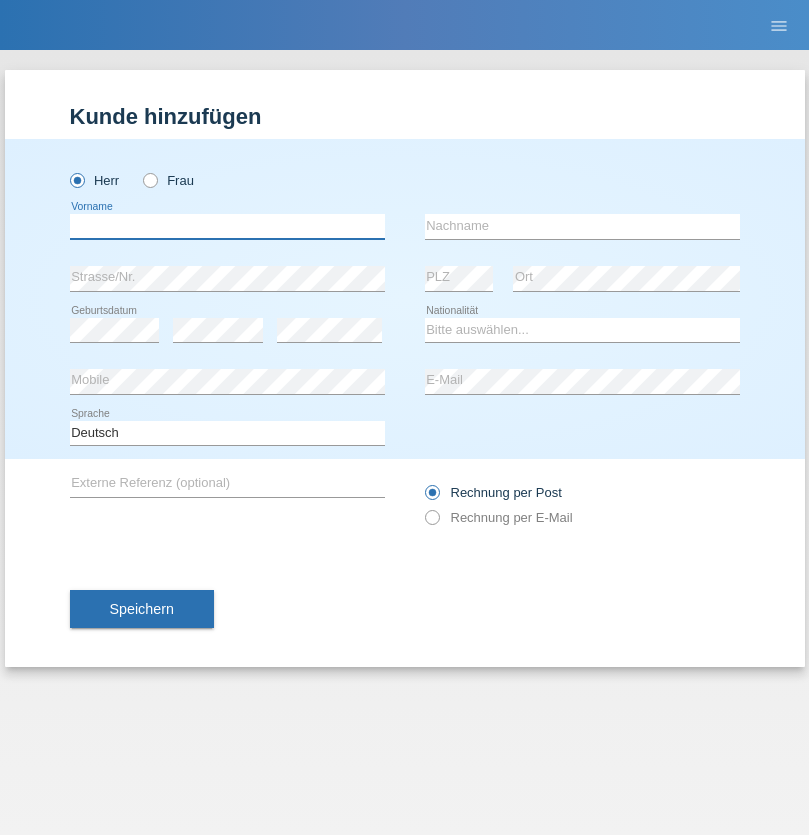 click at bounding box center [227, 226] 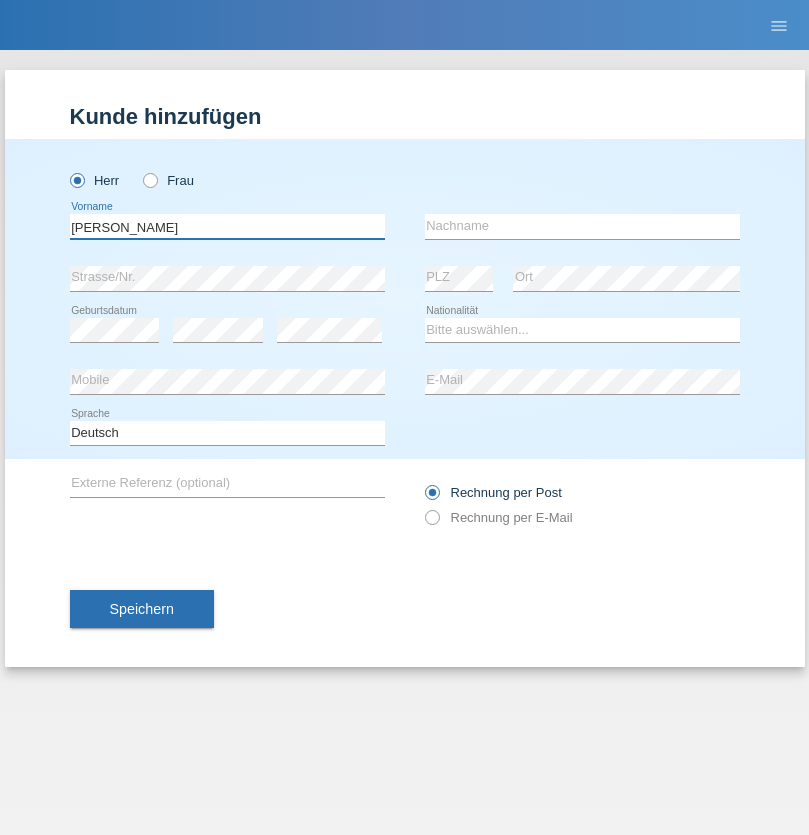 type on "Janior francisco" 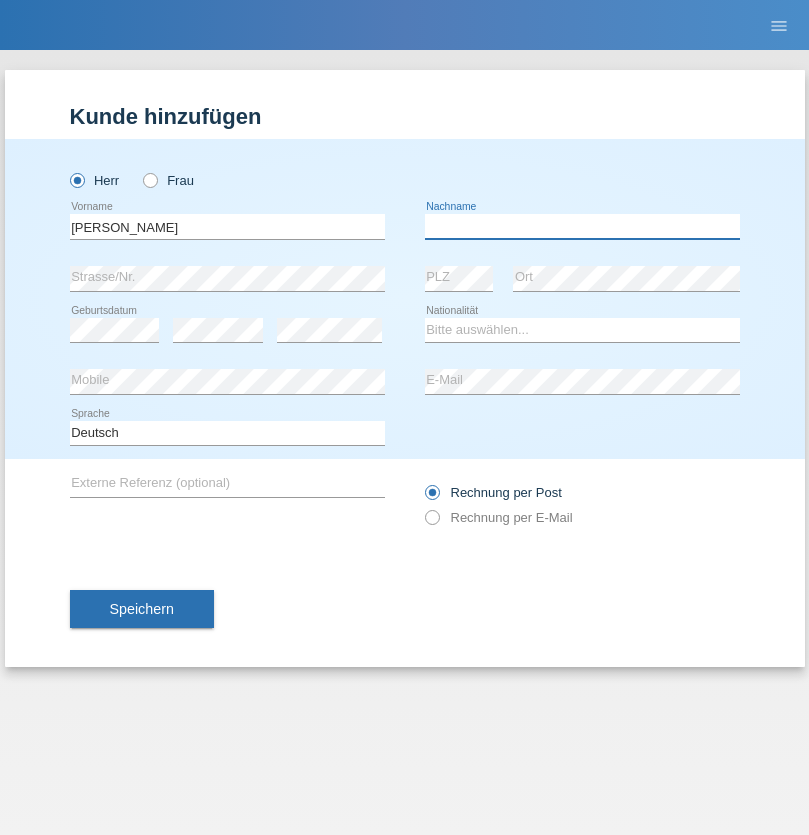 click at bounding box center [582, 226] 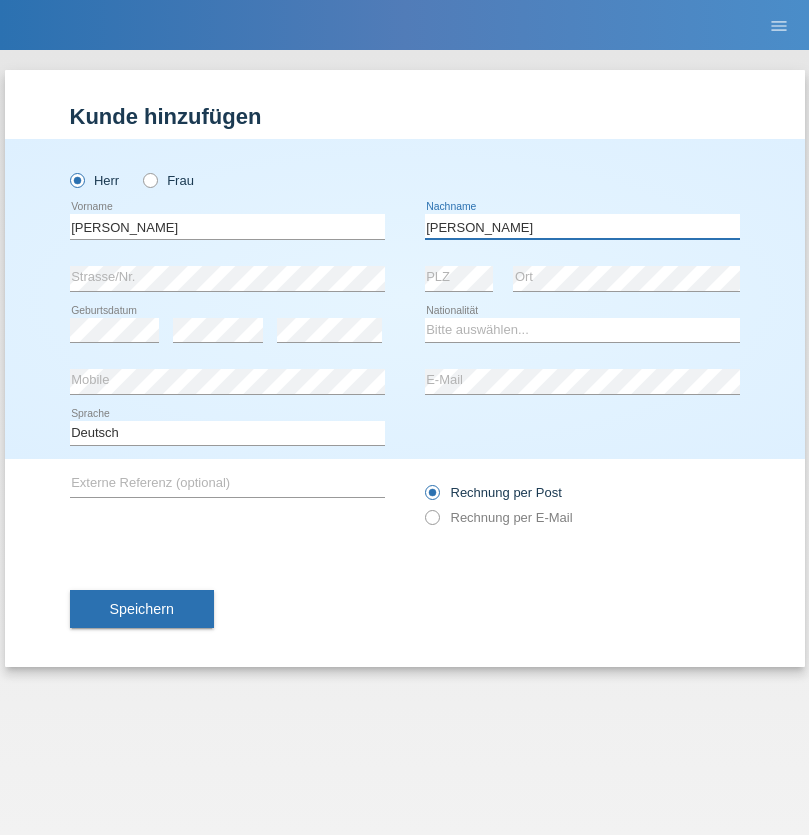 type on "Romero romero" 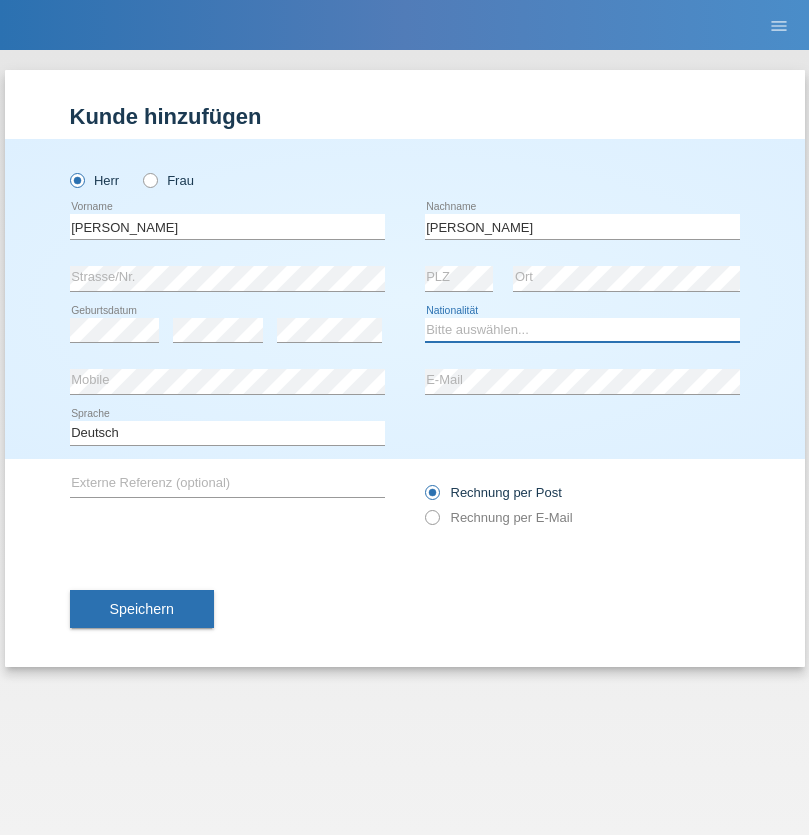 select on "AO" 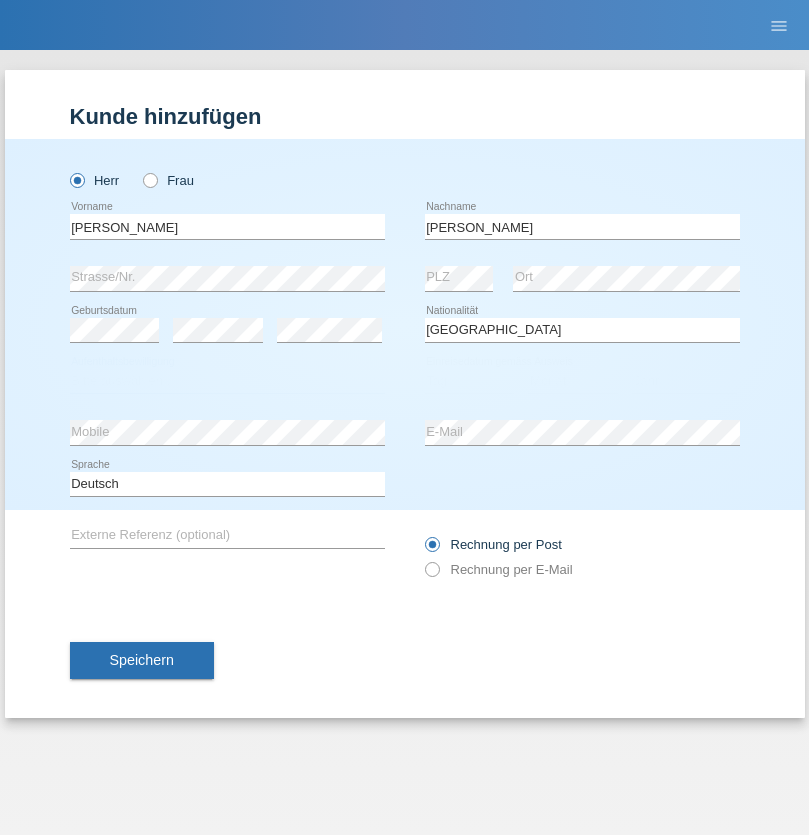 select on "C" 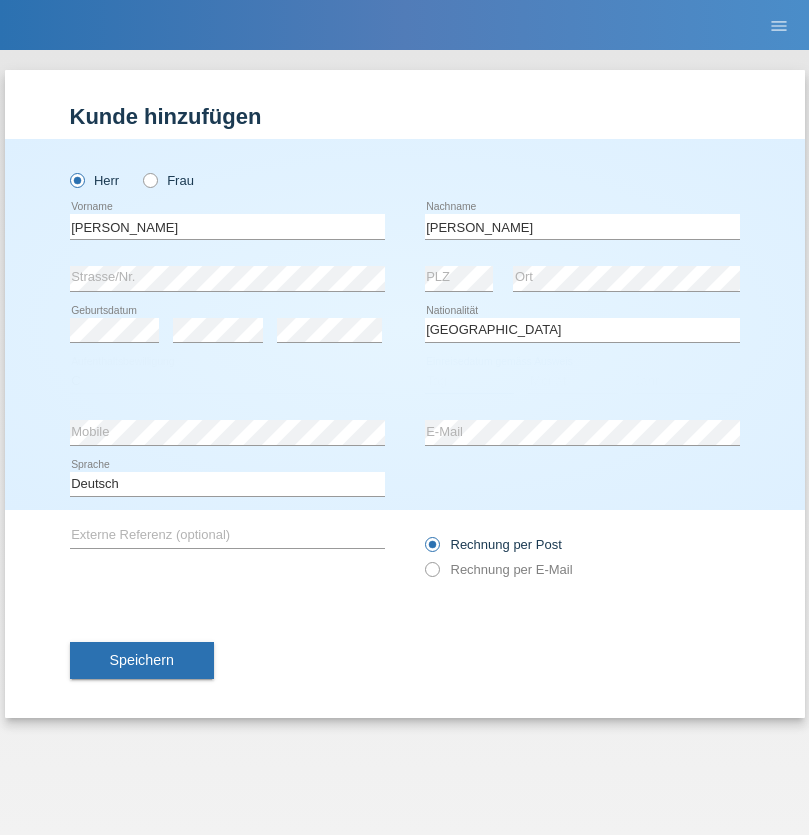 select on "17" 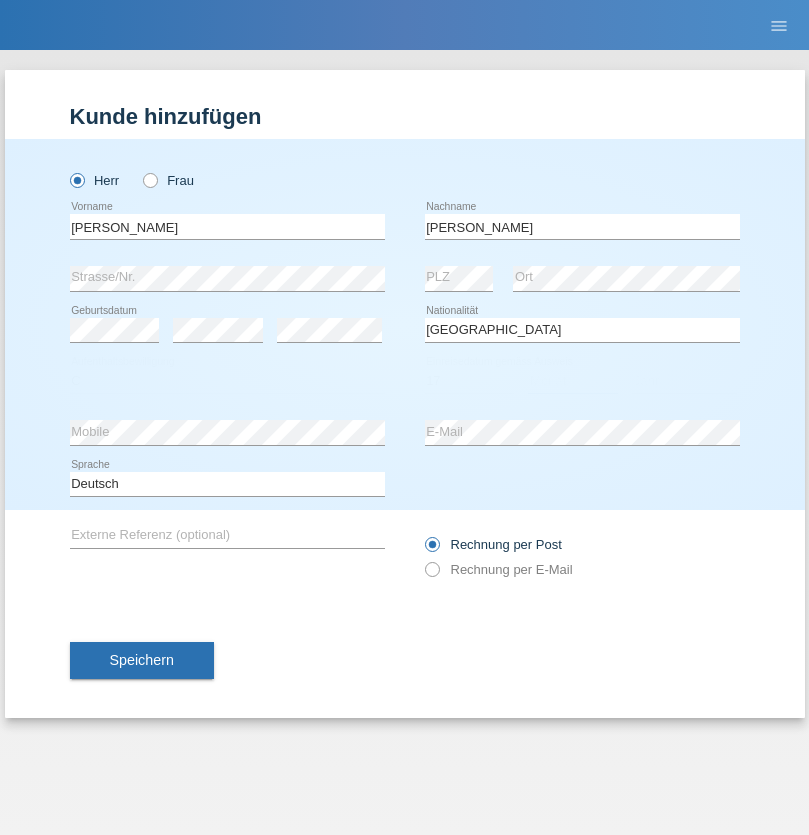 select on "10" 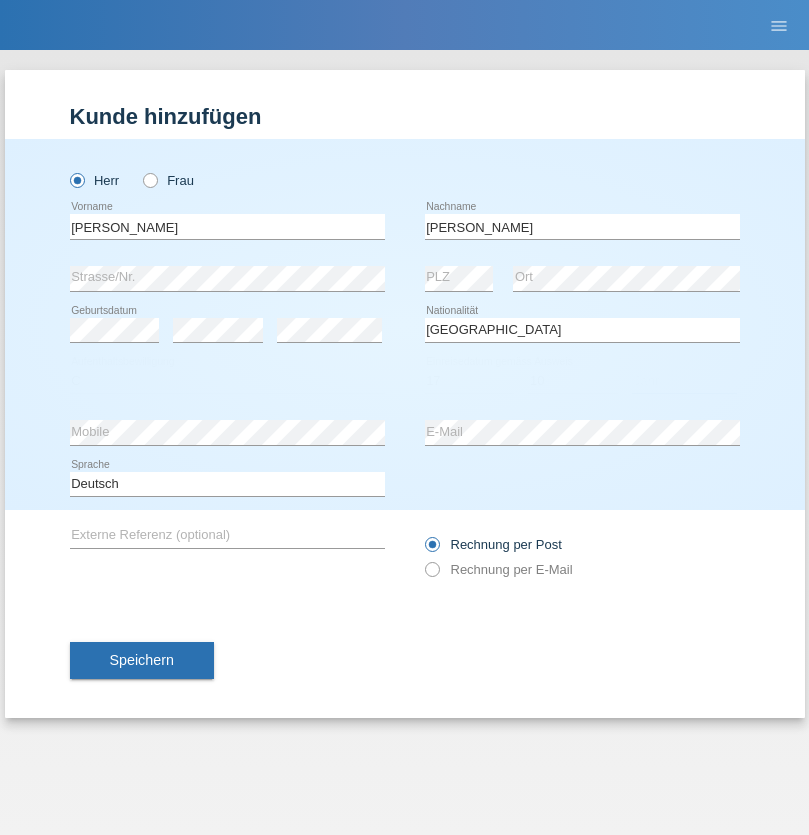 select on "2021" 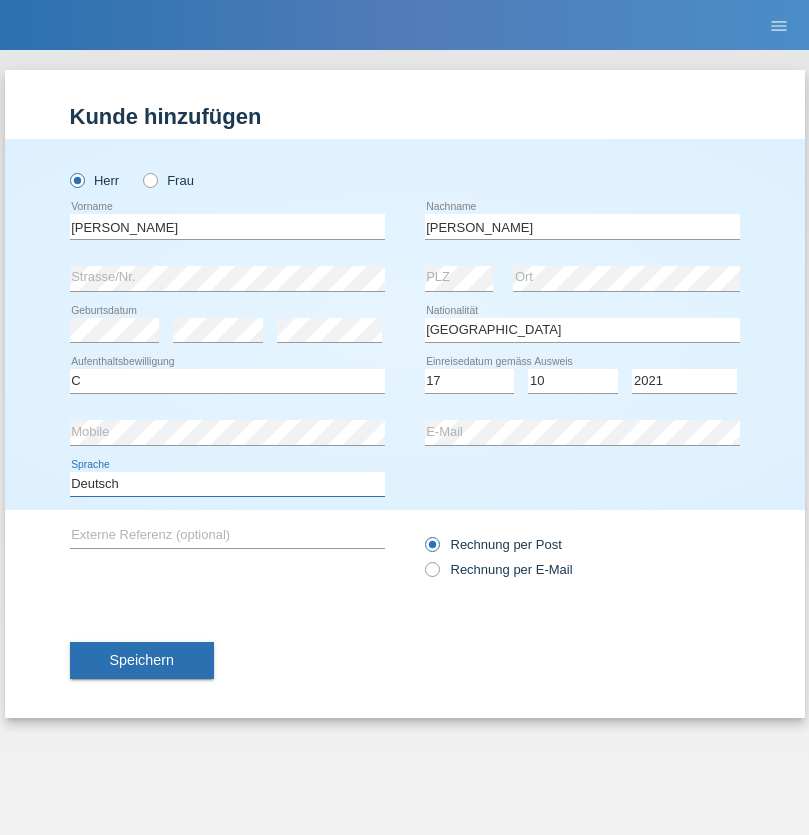 select on "en" 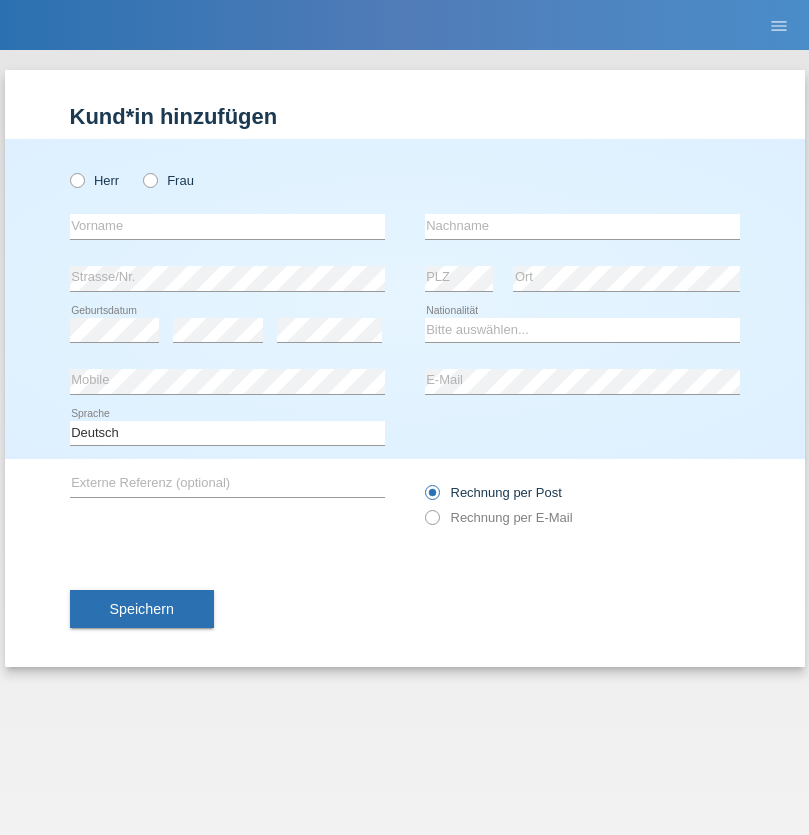 scroll, scrollTop: 0, scrollLeft: 0, axis: both 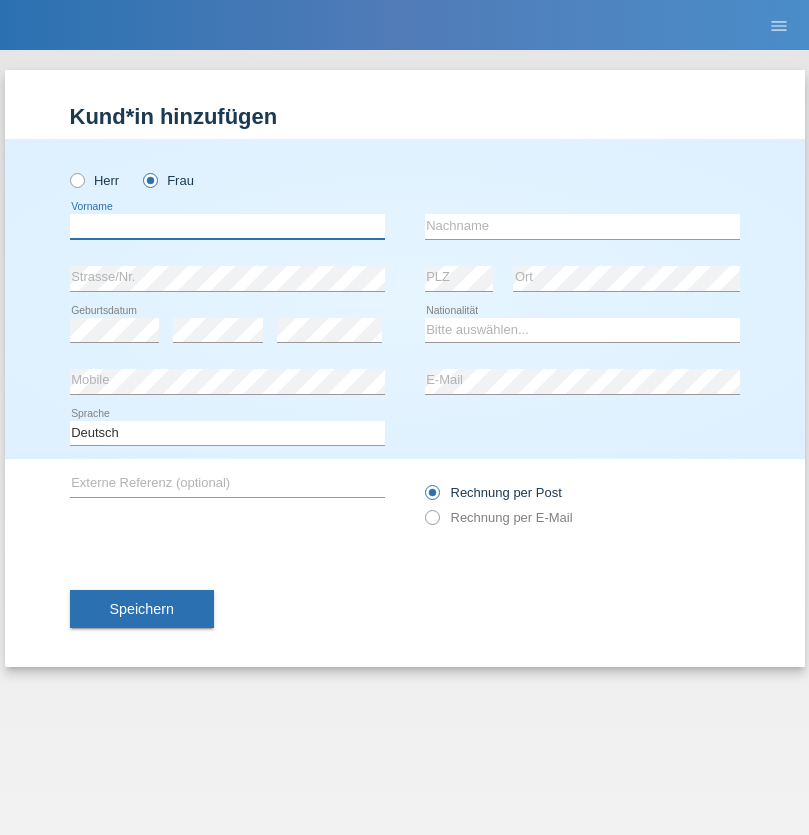 click at bounding box center (227, 226) 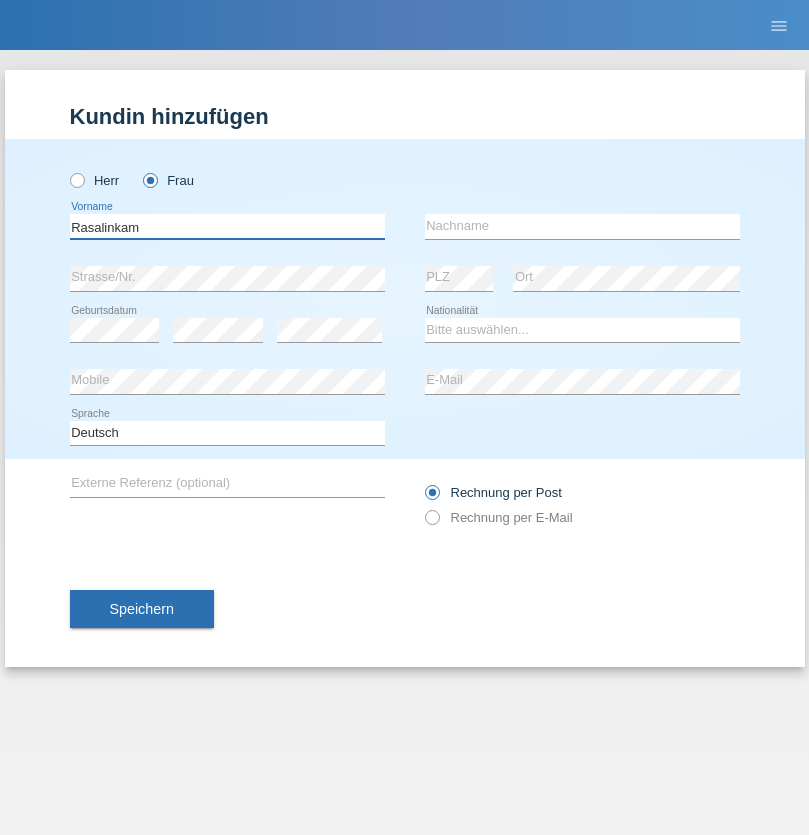 type on "Rasalinkam" 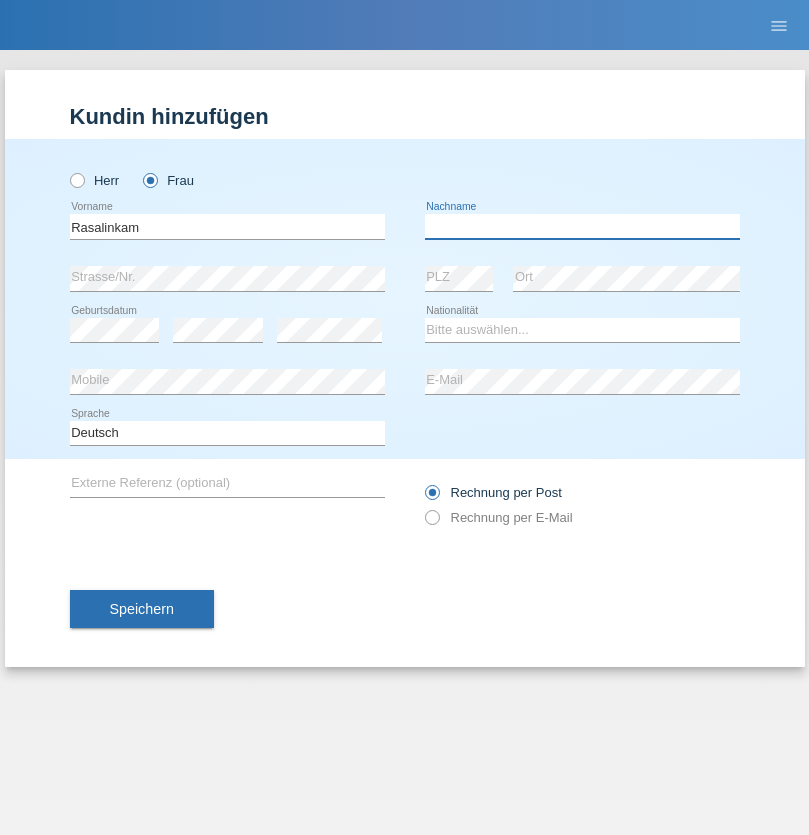 click at bounding box center [582, 226] 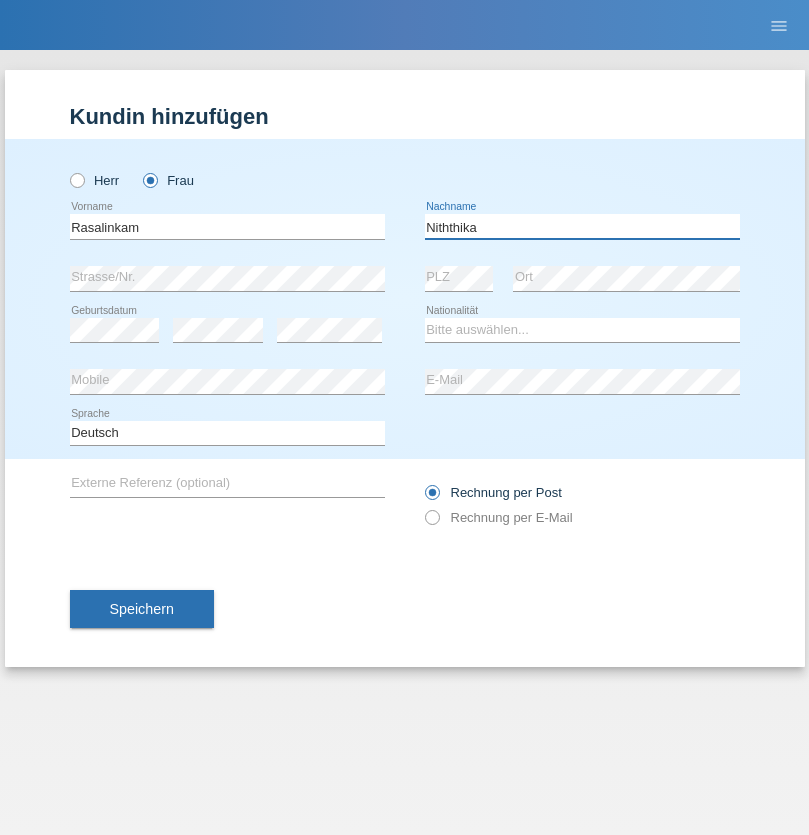 type on "Niththika" 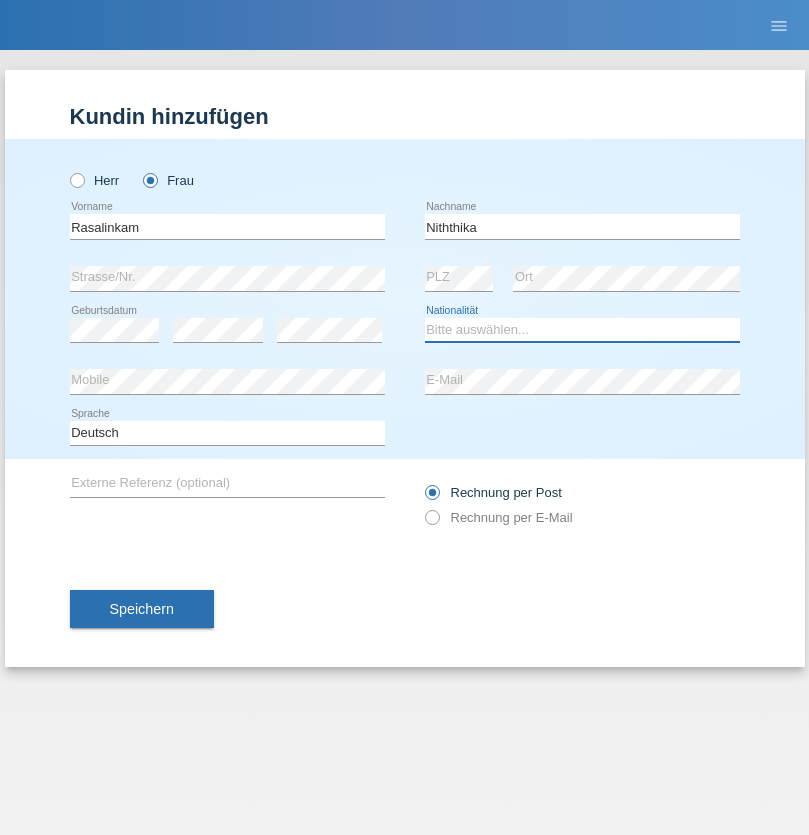 select on "LK" 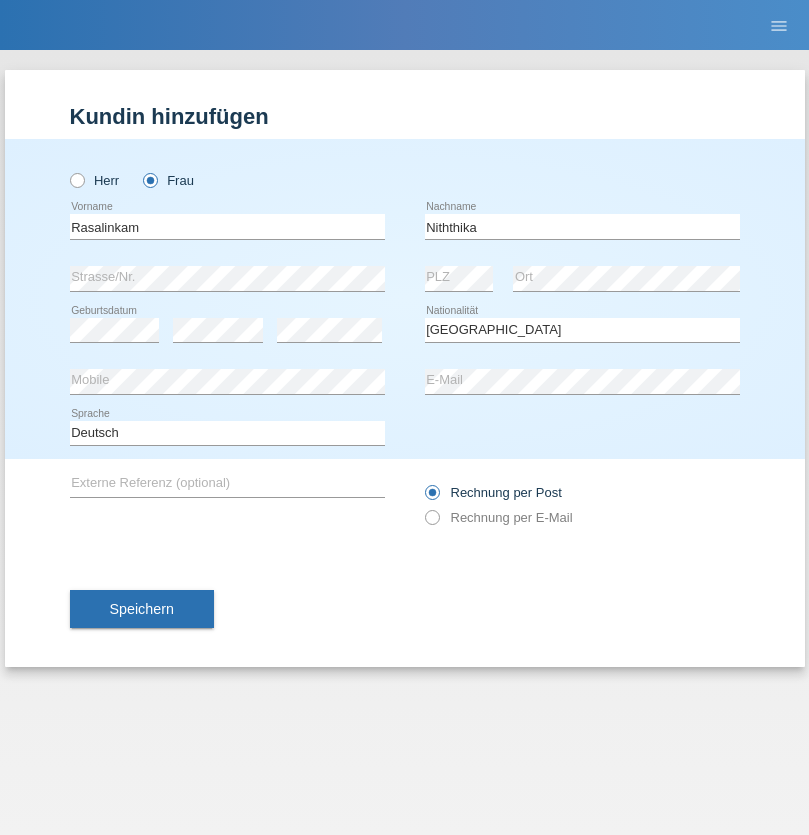 select on "C" 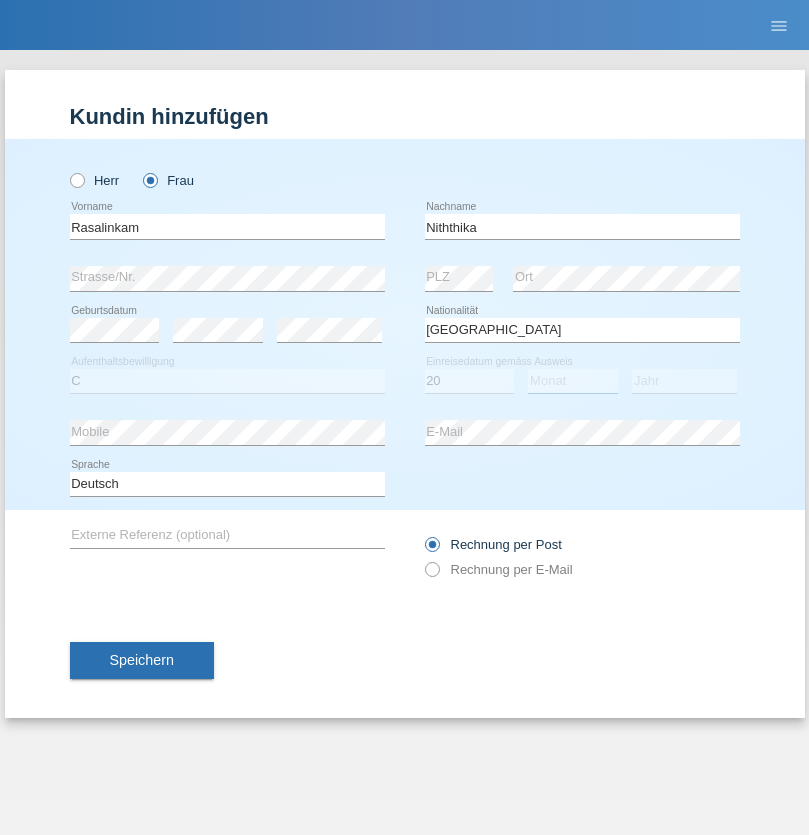select on "07" 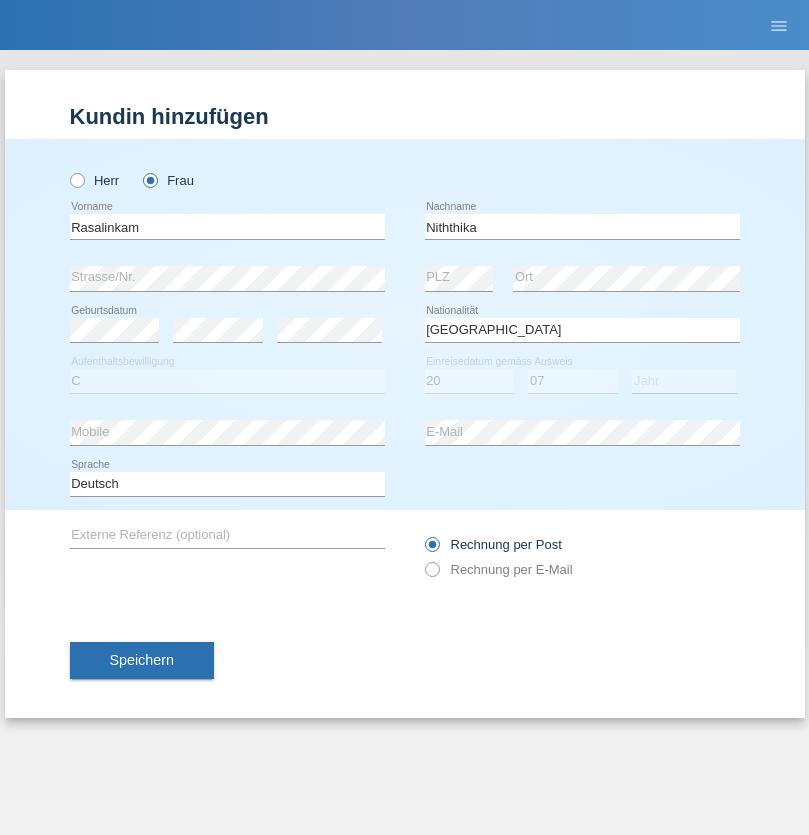 select on "2021" 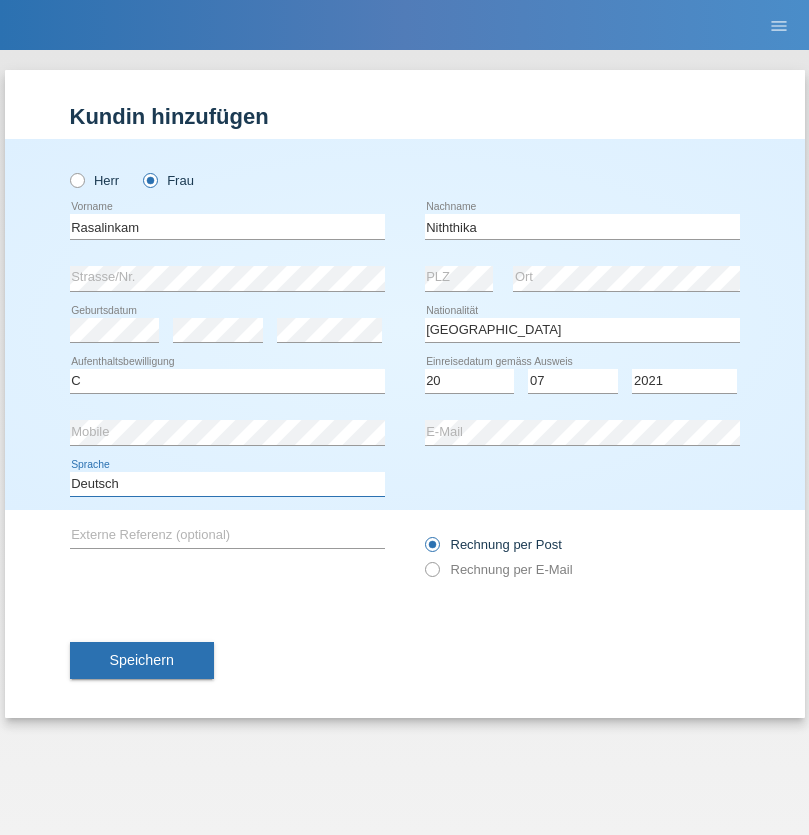 select on "en" 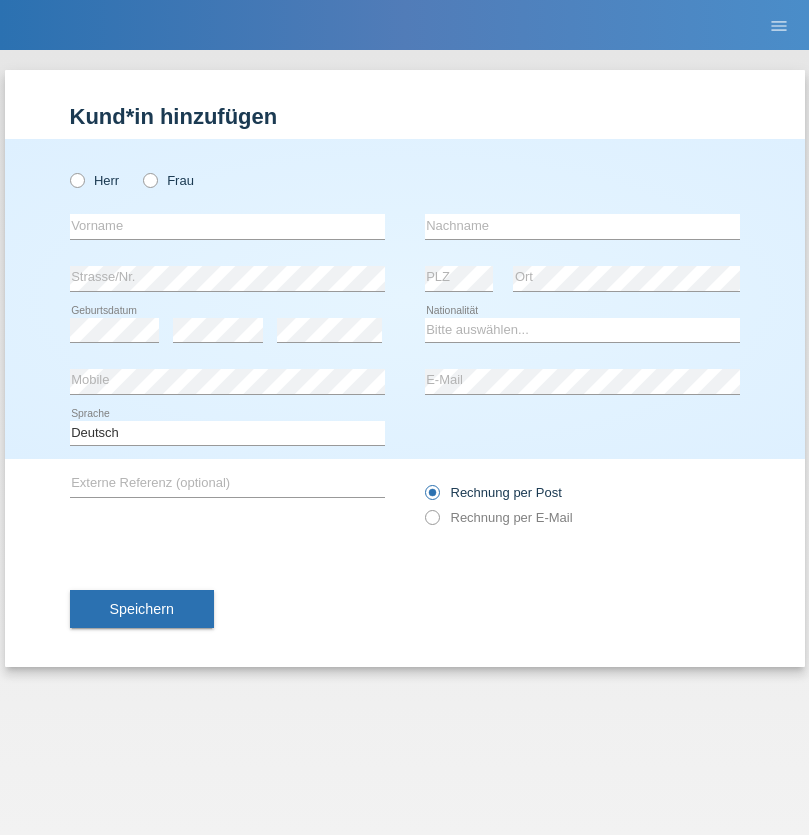 scroll, scrollTop: 0, scrollLeft: 0, axis: both 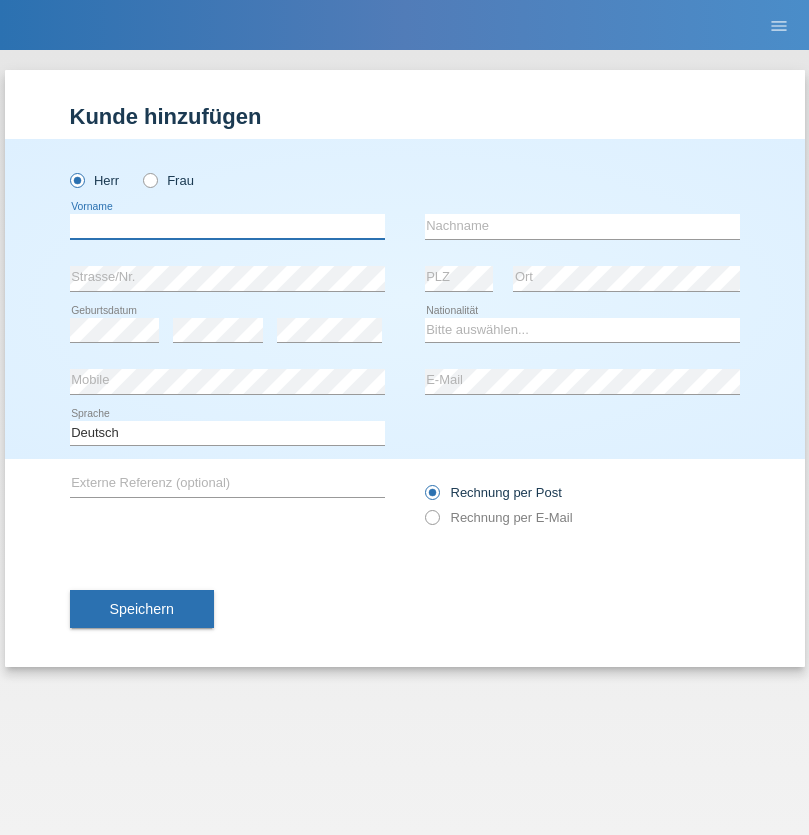 click at bounding box center [227, 226] 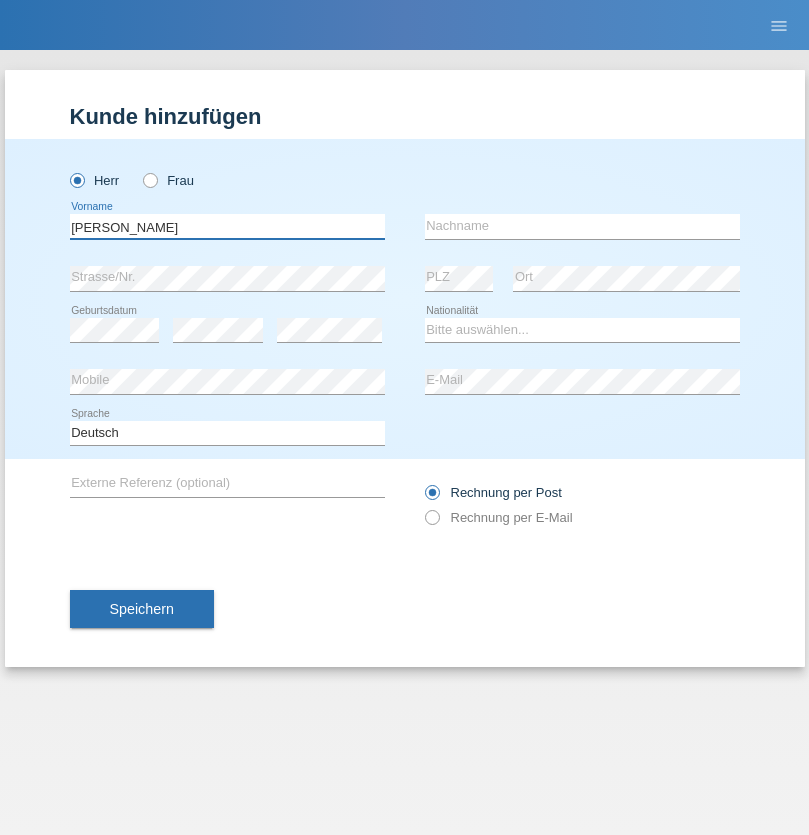type on "Paolo" 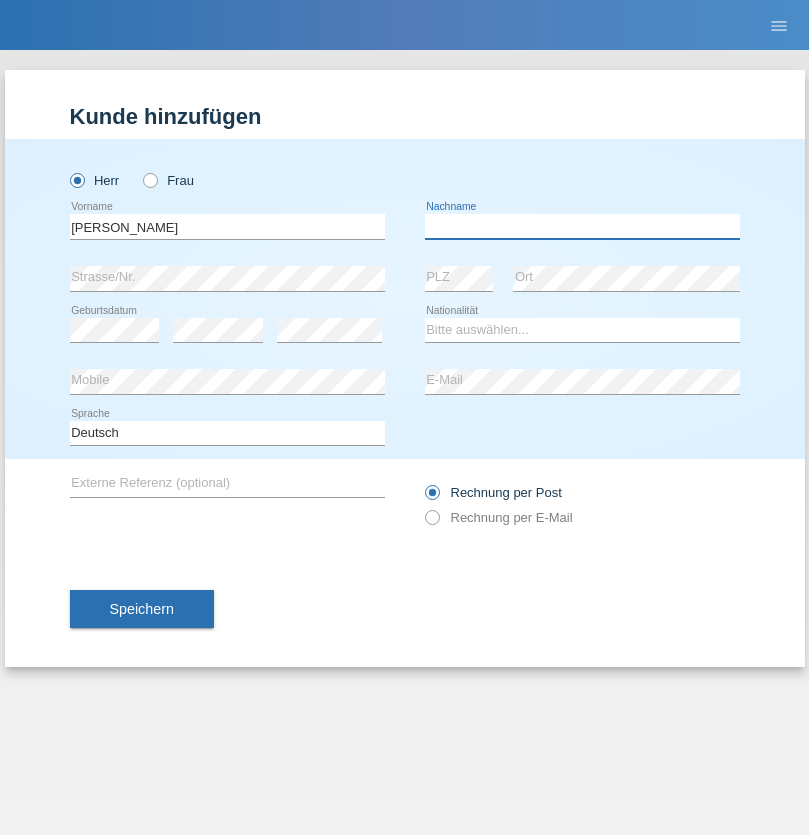 click at bounding box center [582, 226] 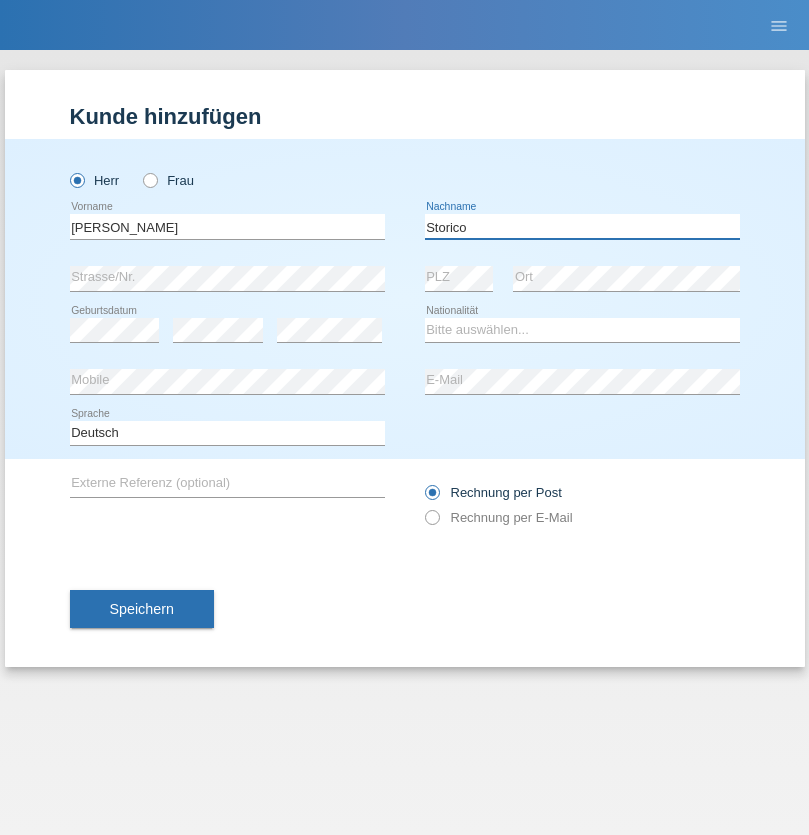 type on "Storico" 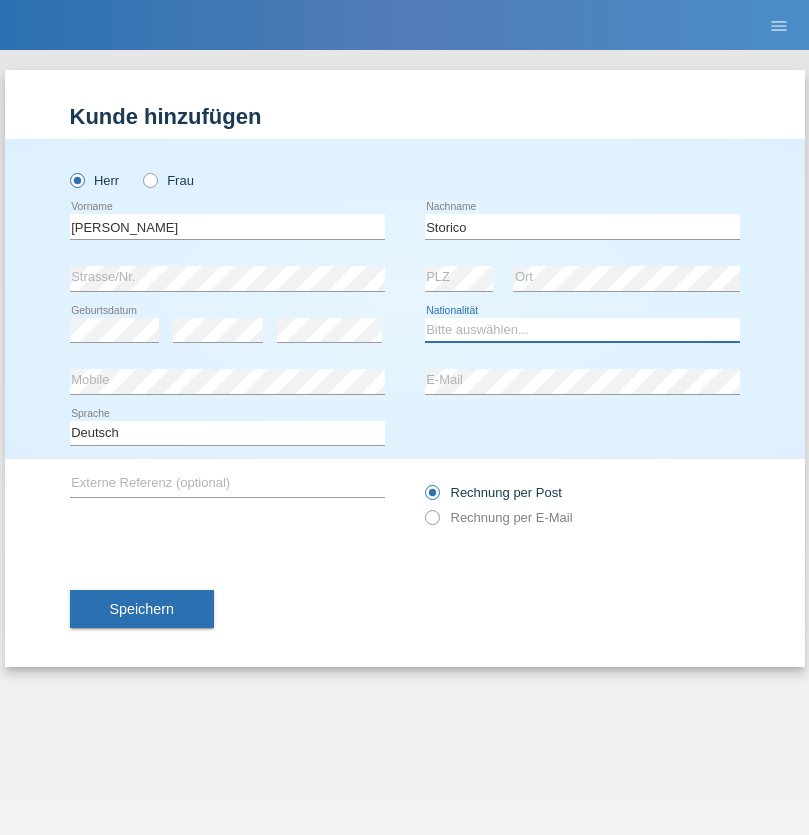 select on "IT" 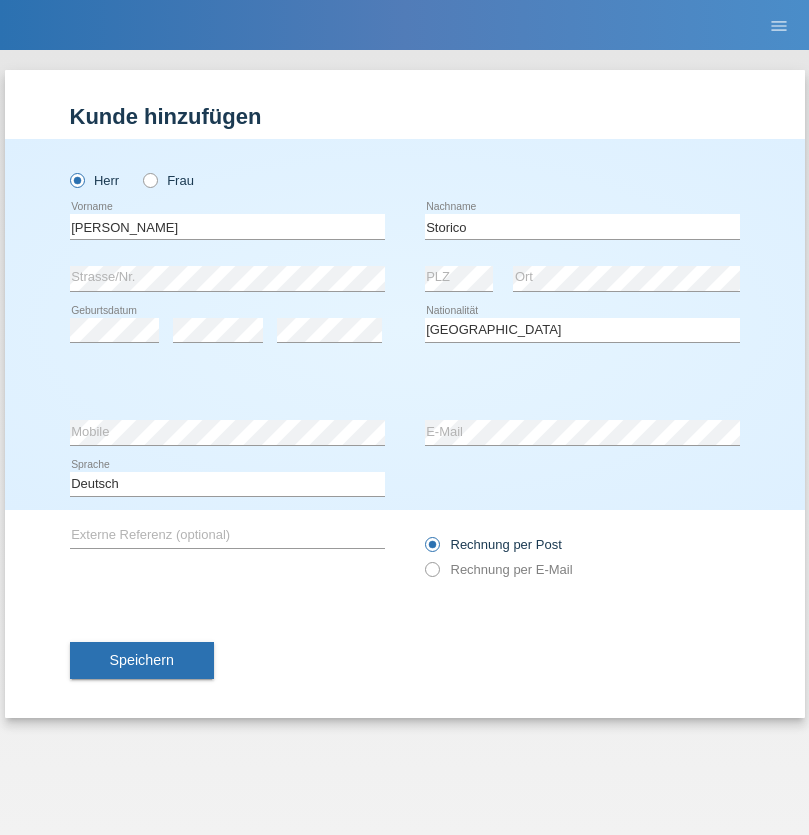 select on "C" 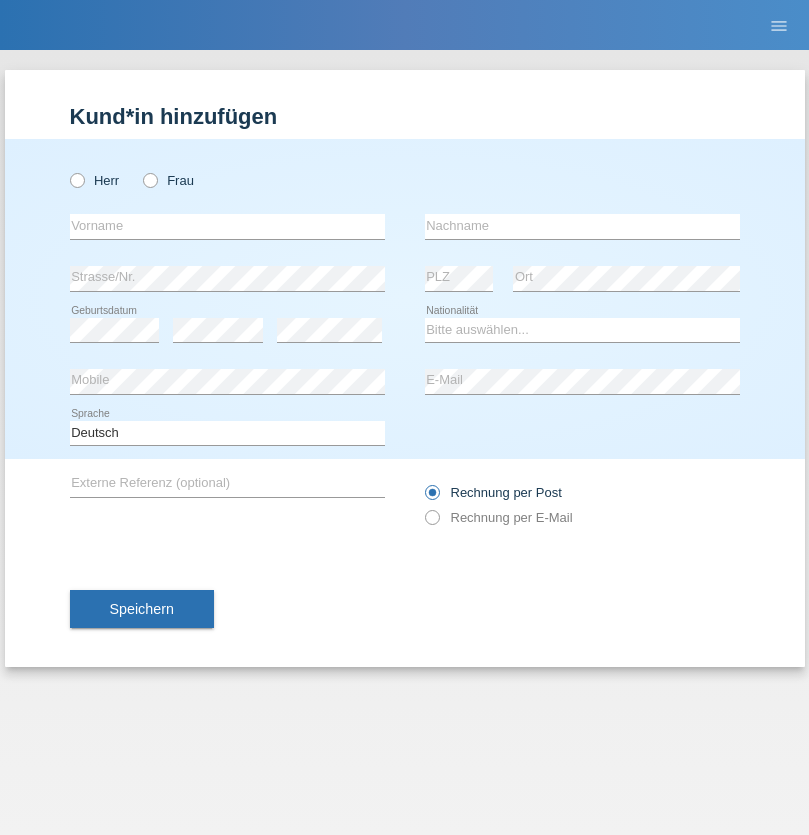 scroll, scrollTop: 0, scrollLeft: 0, axis: both 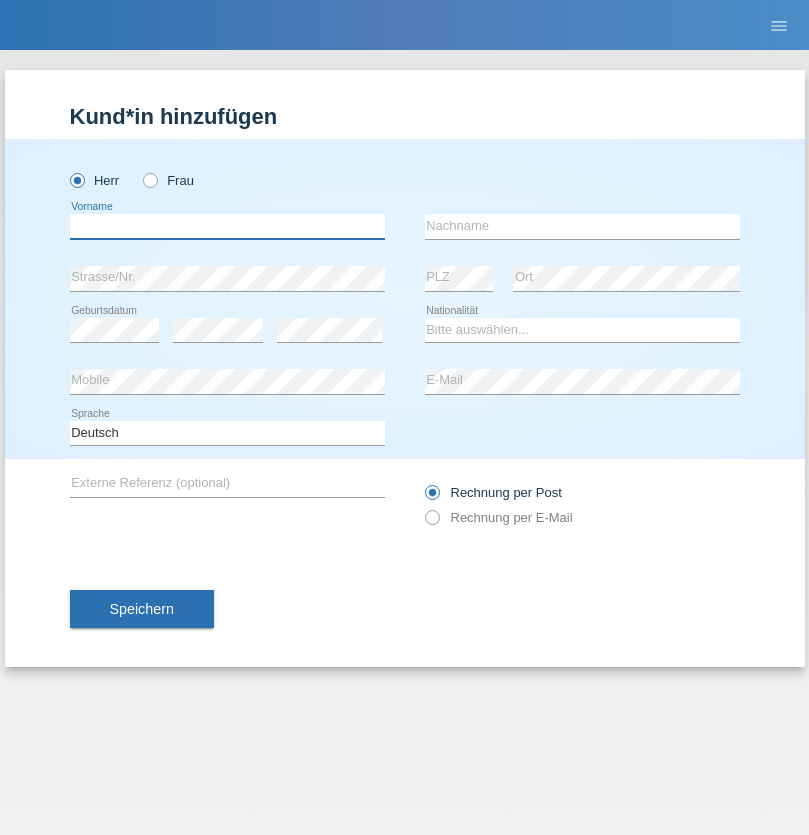click at bounding box center [227, 226] 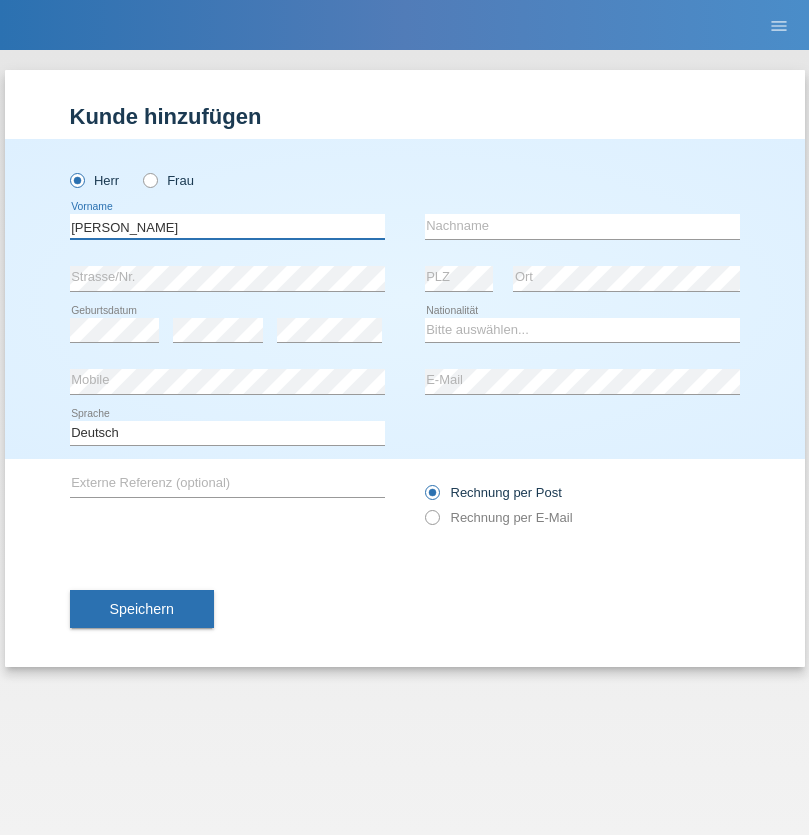 type on "Sven" 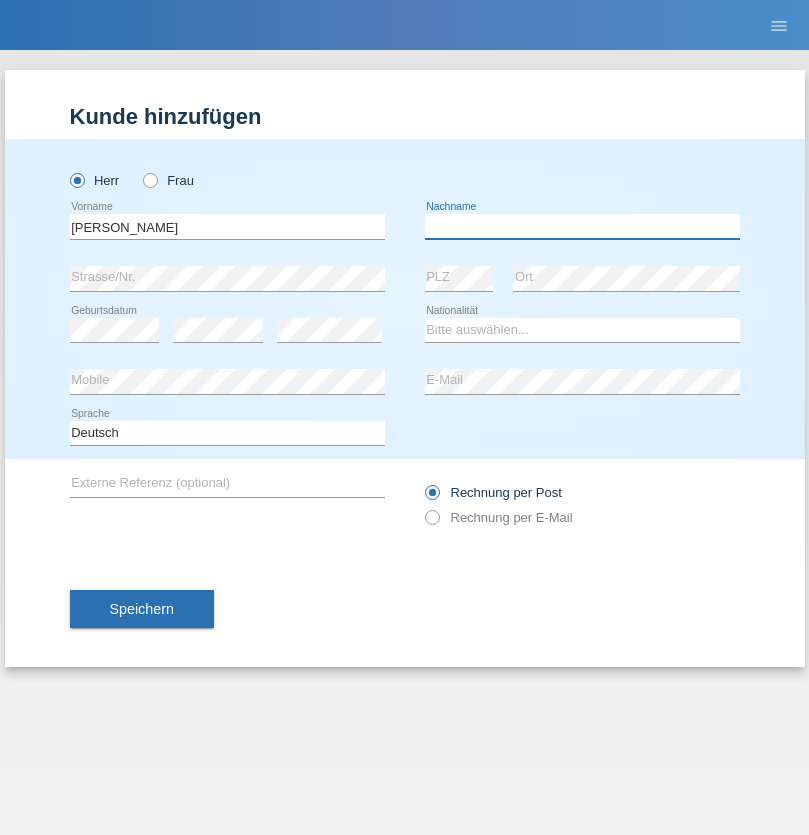 click at bounding box center [582, 226] 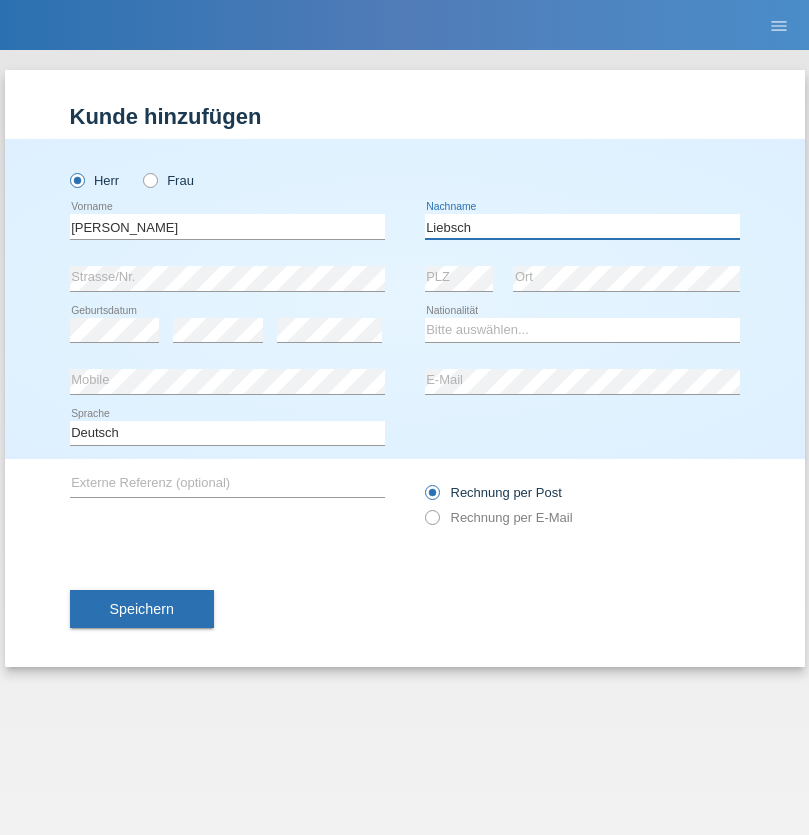 type on "Liebsch" 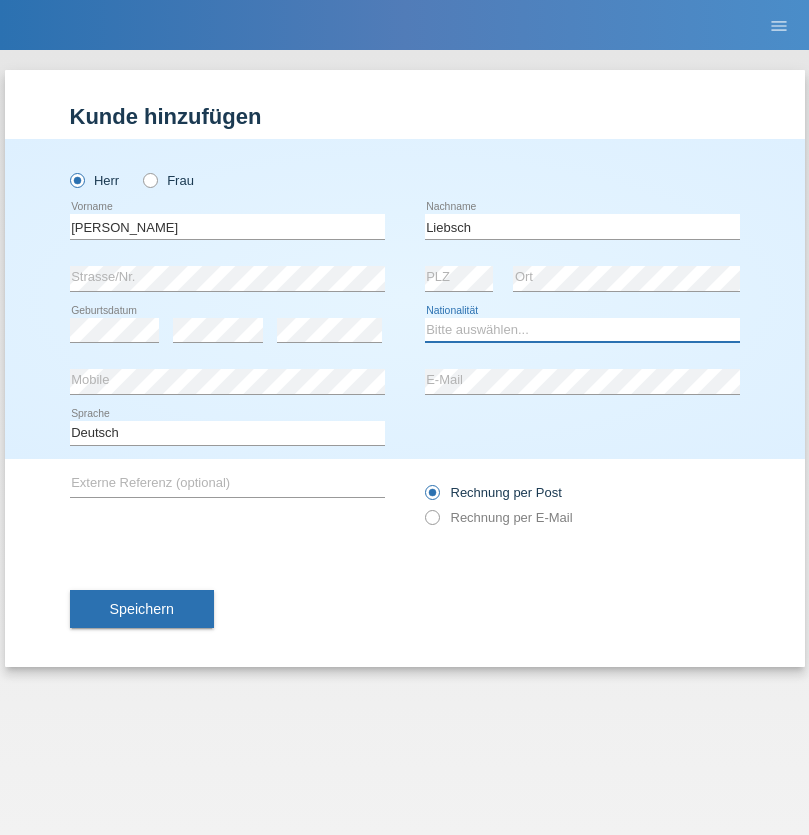 select on "DE" 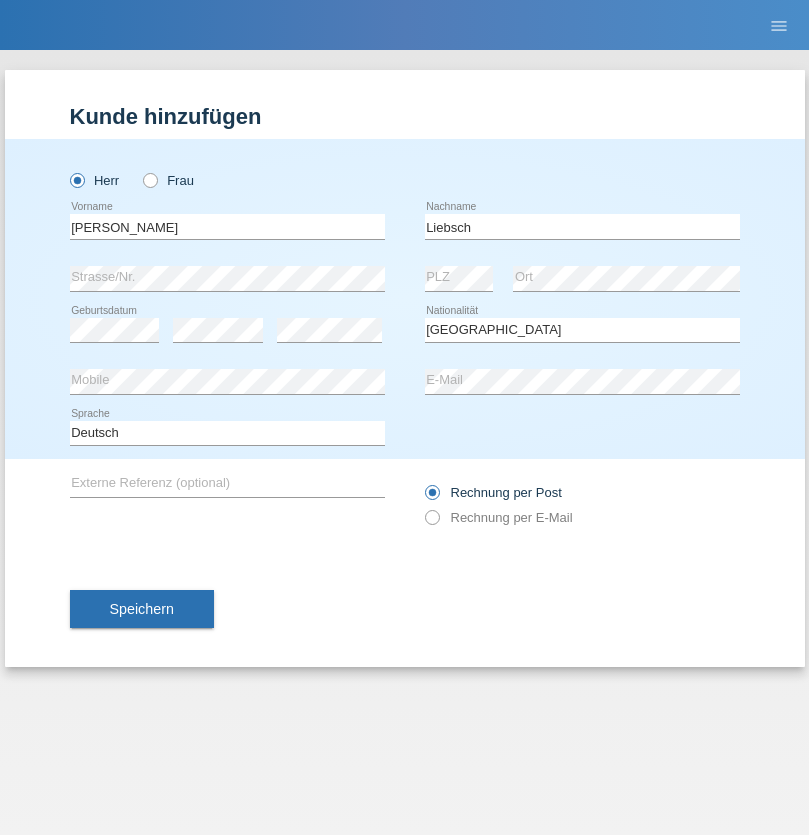 select on "C" 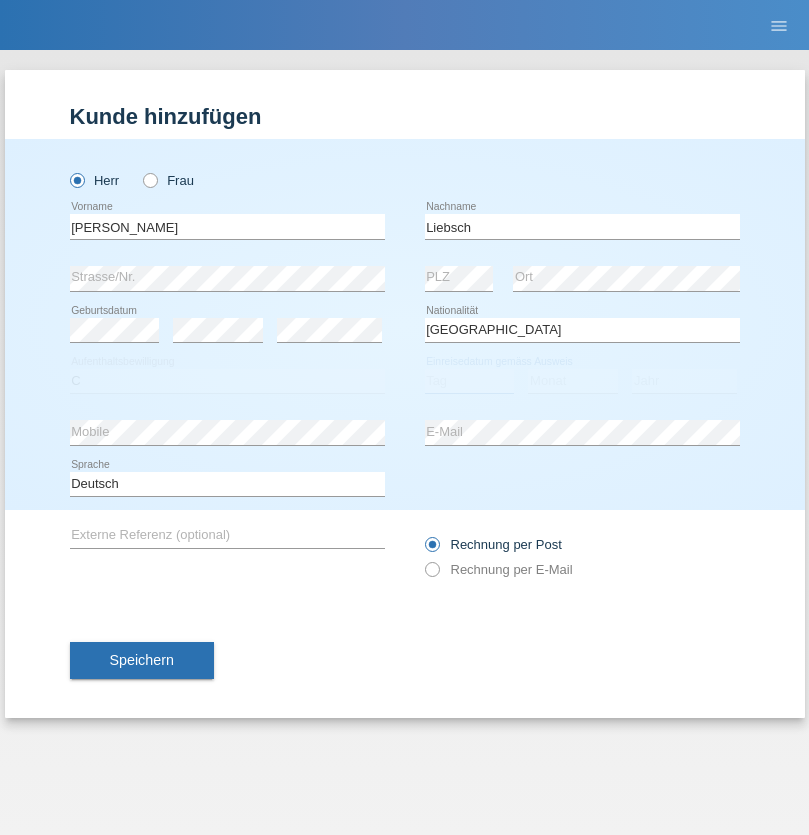 select on "20" 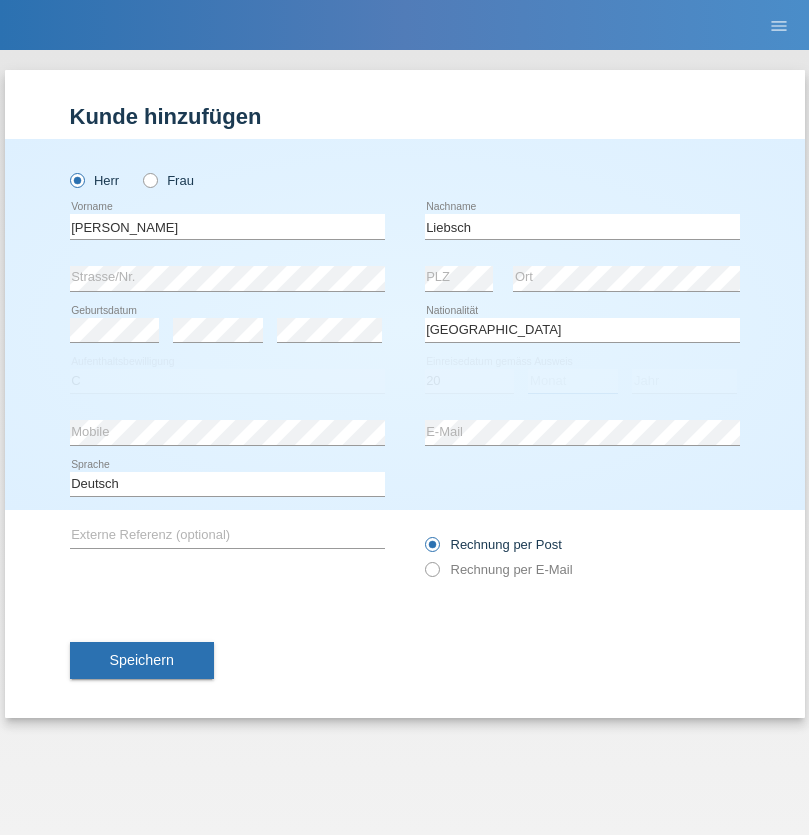 select on "07" 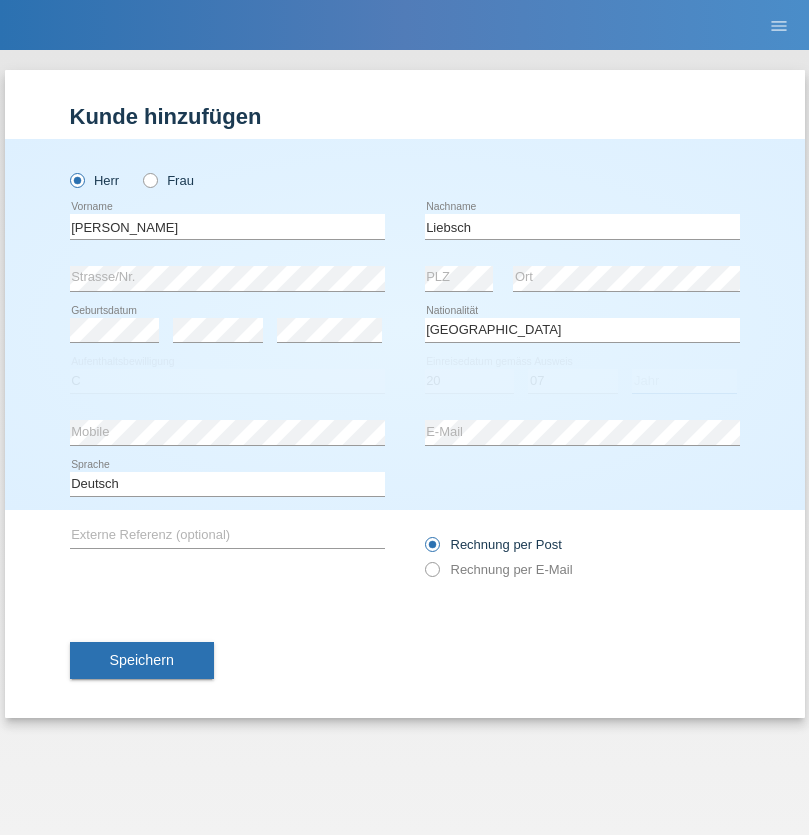 select on "2021" 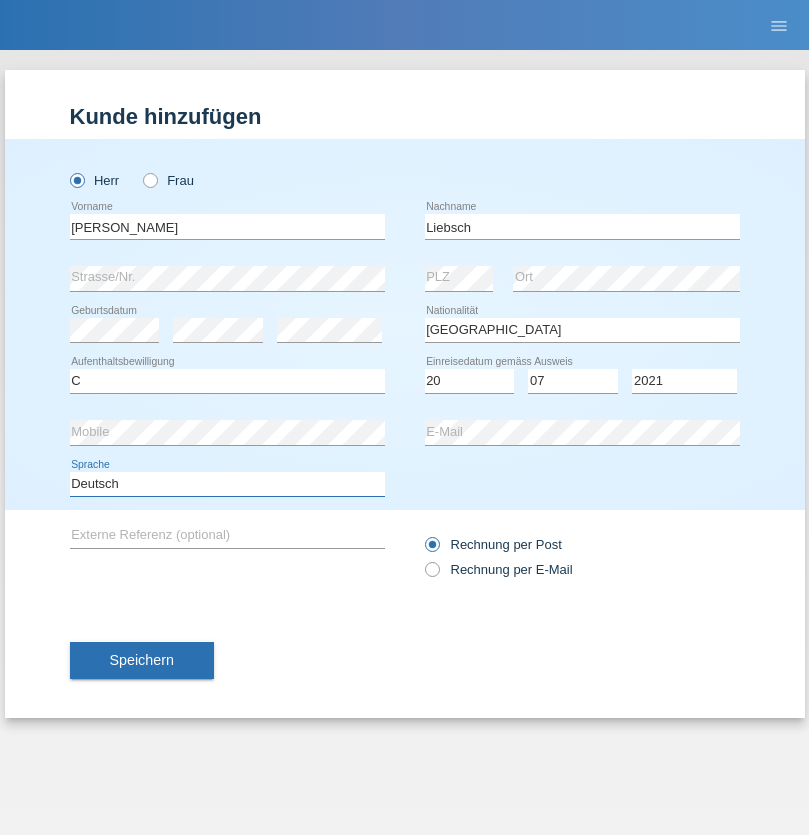 select on "en" 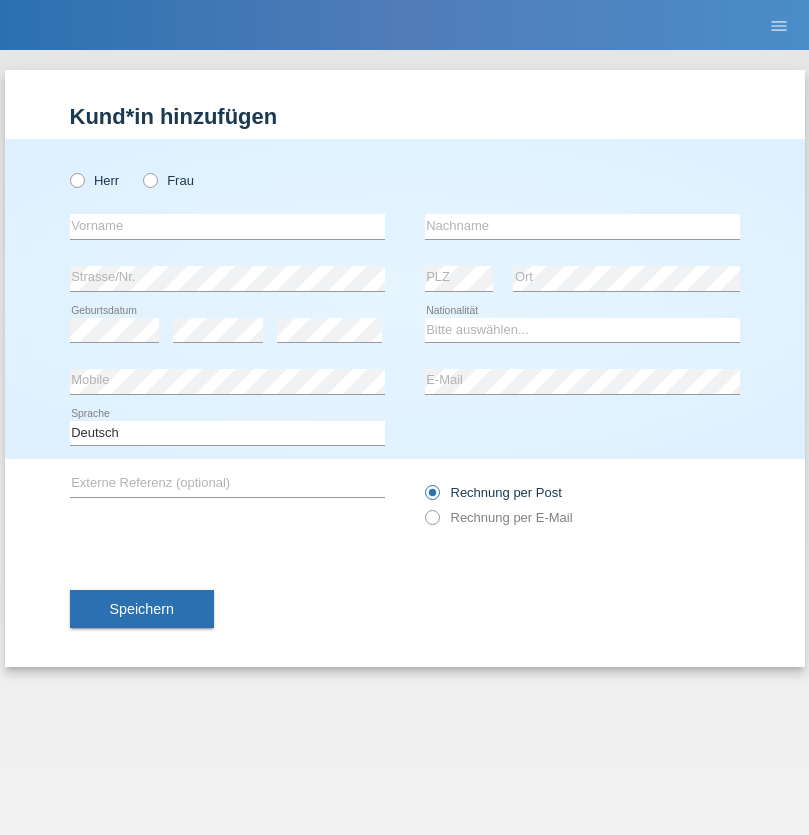 scroll, scrollTop: 0, scrollLeft: 0, axis: both 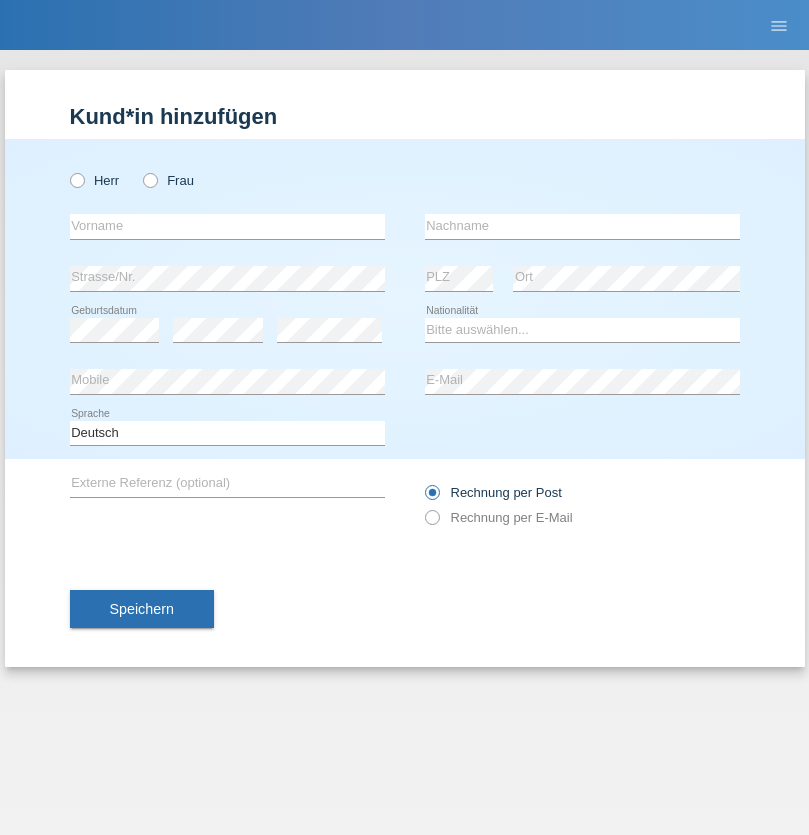 radio on "true" 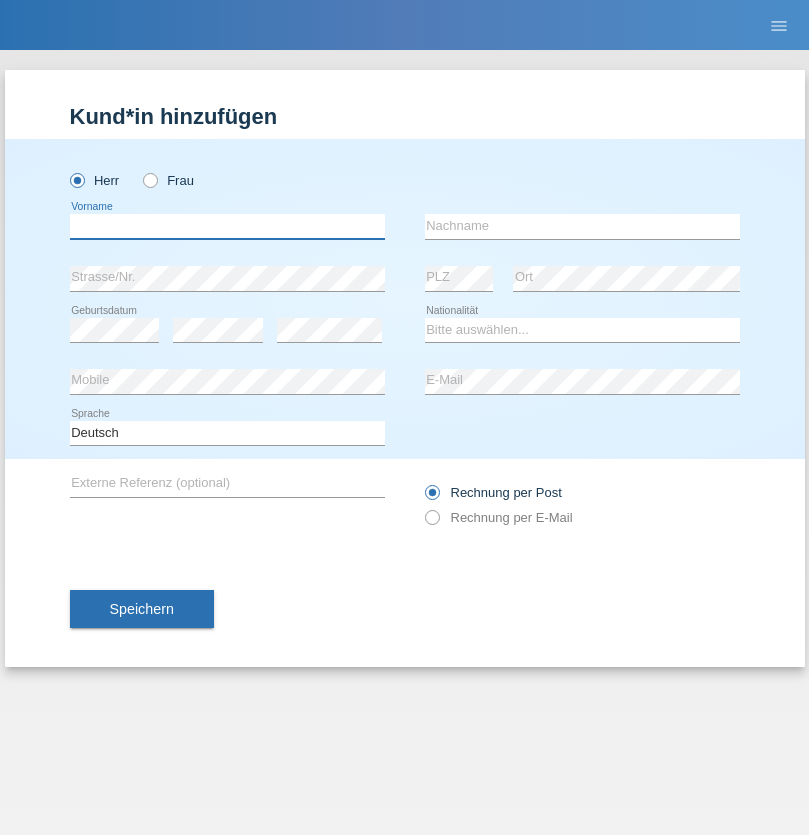 click at bounding box center (227, 226) 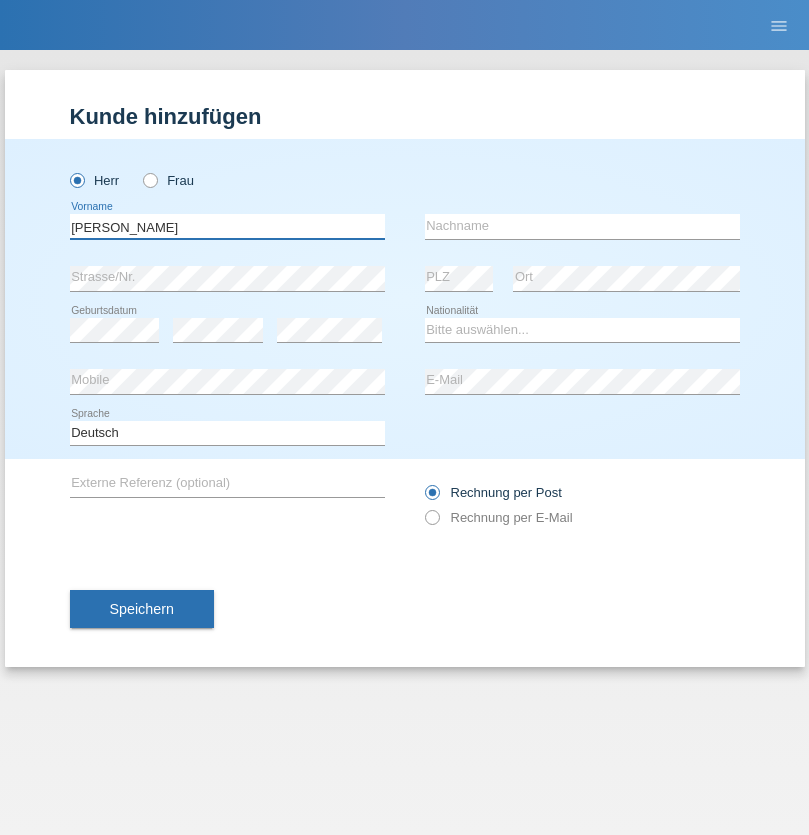 type on "Paolo" 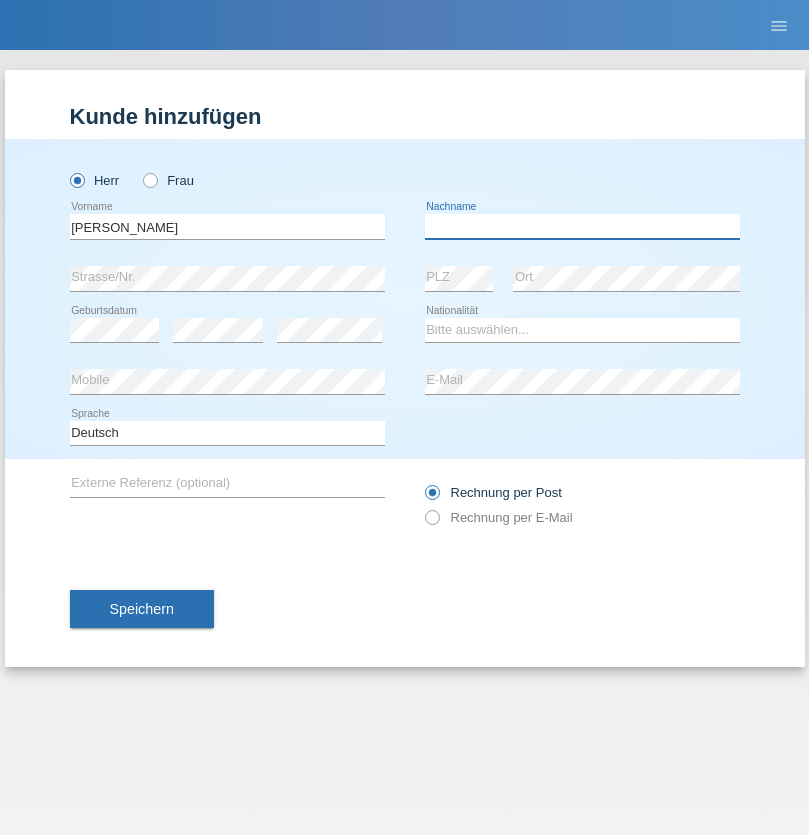 click at bounding box center [582, 226] 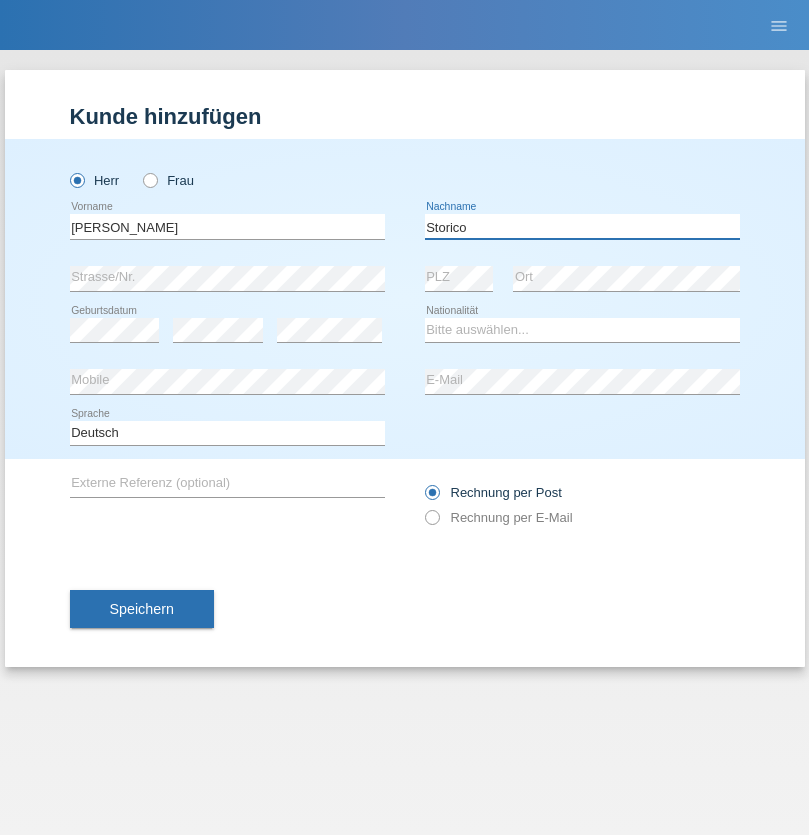 type on "Storico" 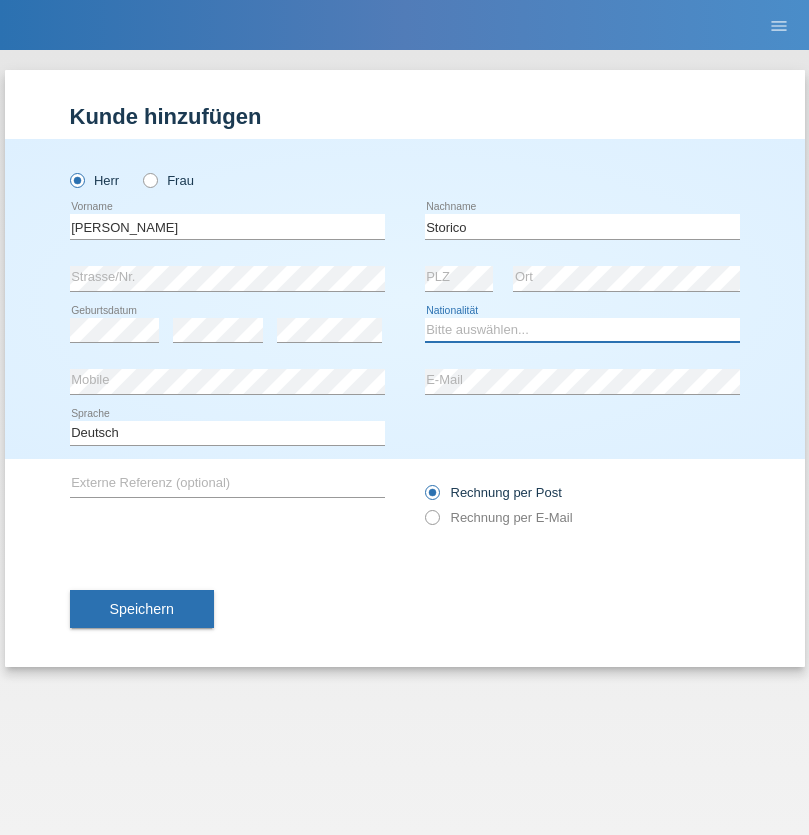 select on "IT" 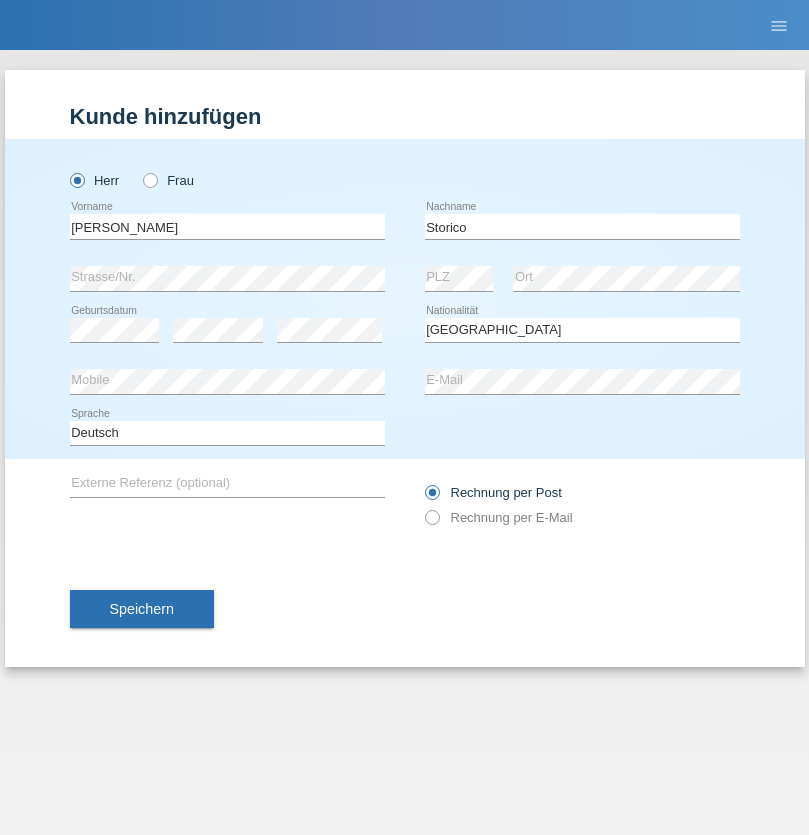 select on "C" 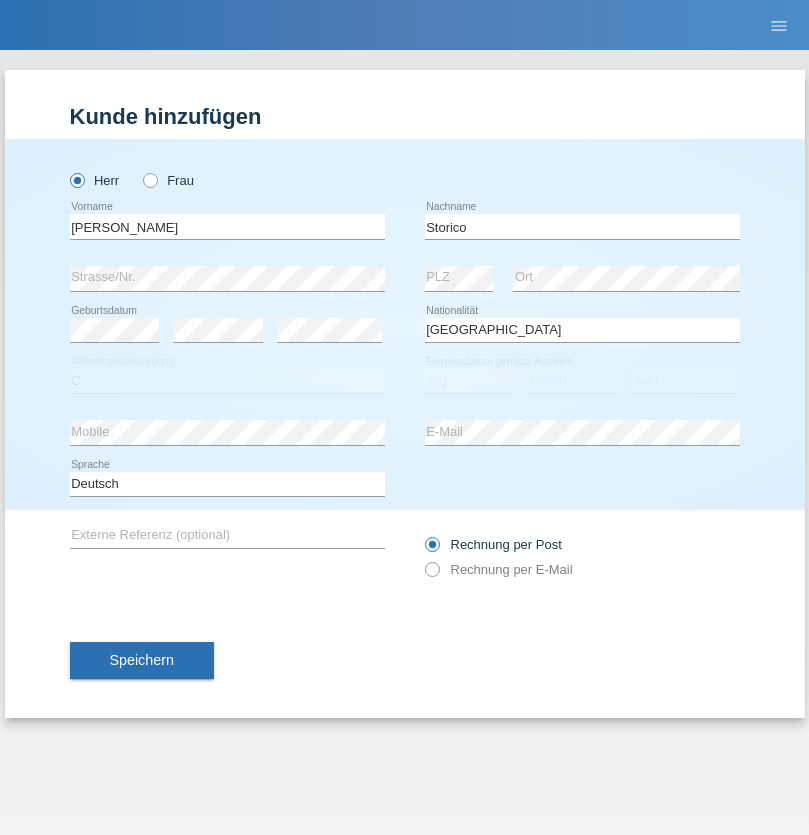 select on "20" 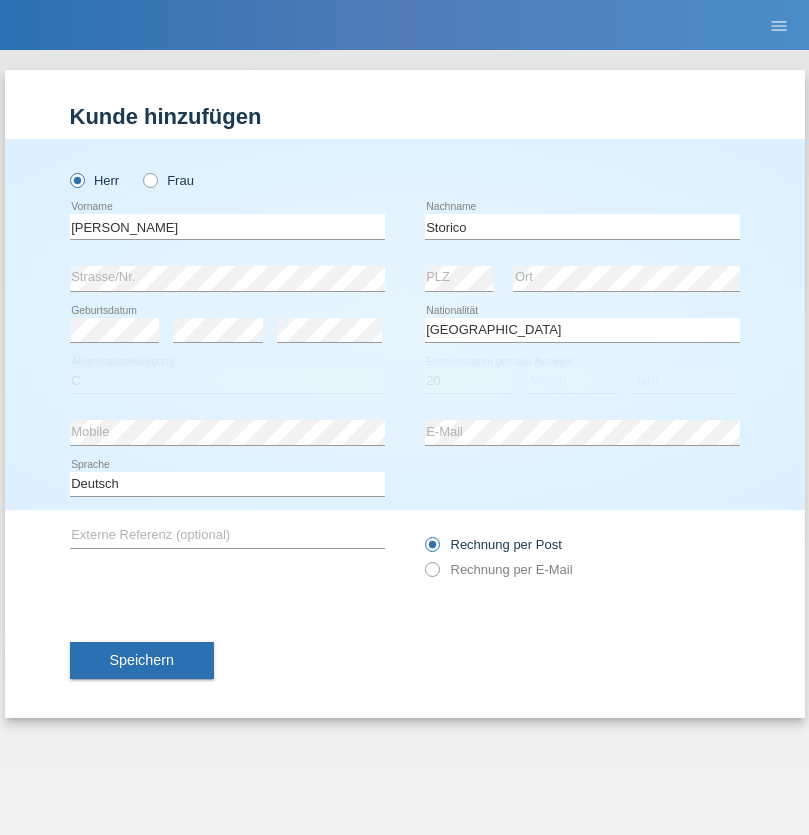 select on "07" 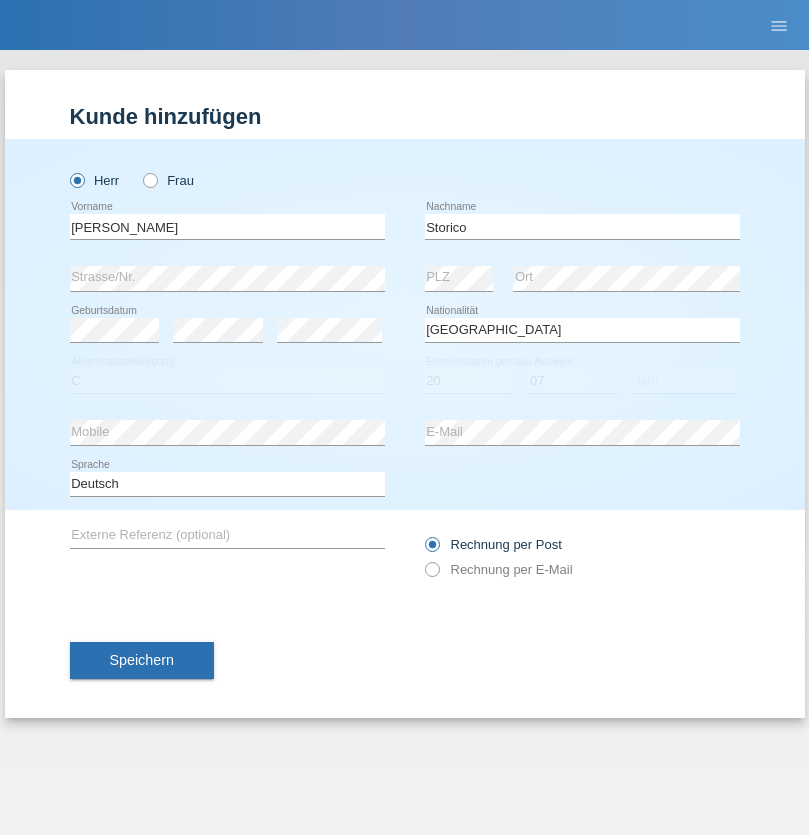 select on "2021" 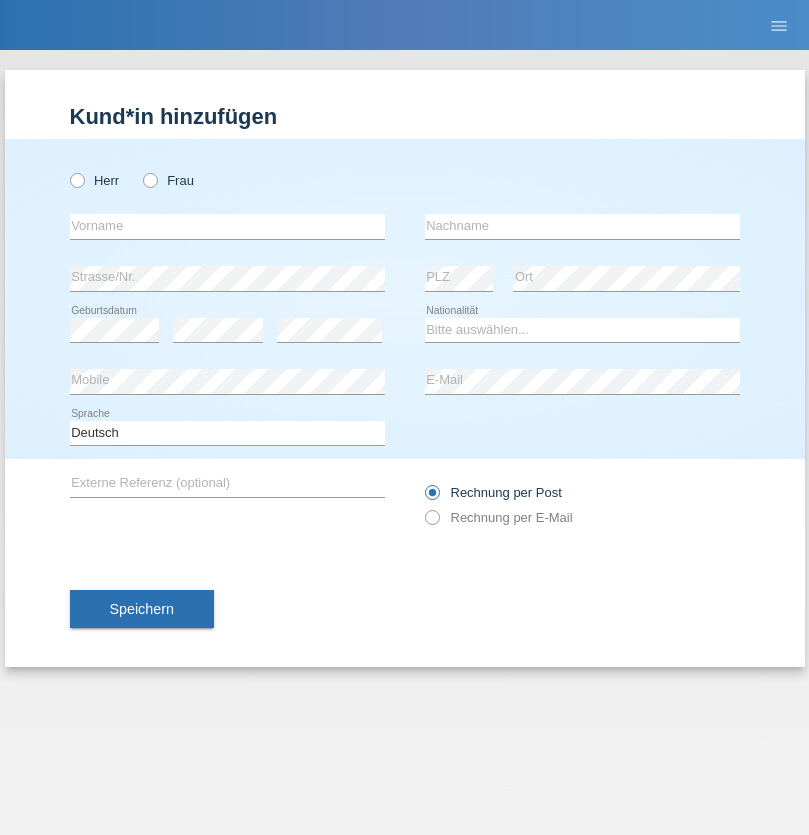 scroll, scrollTop: 0, scrollLeft: 0, axis: both 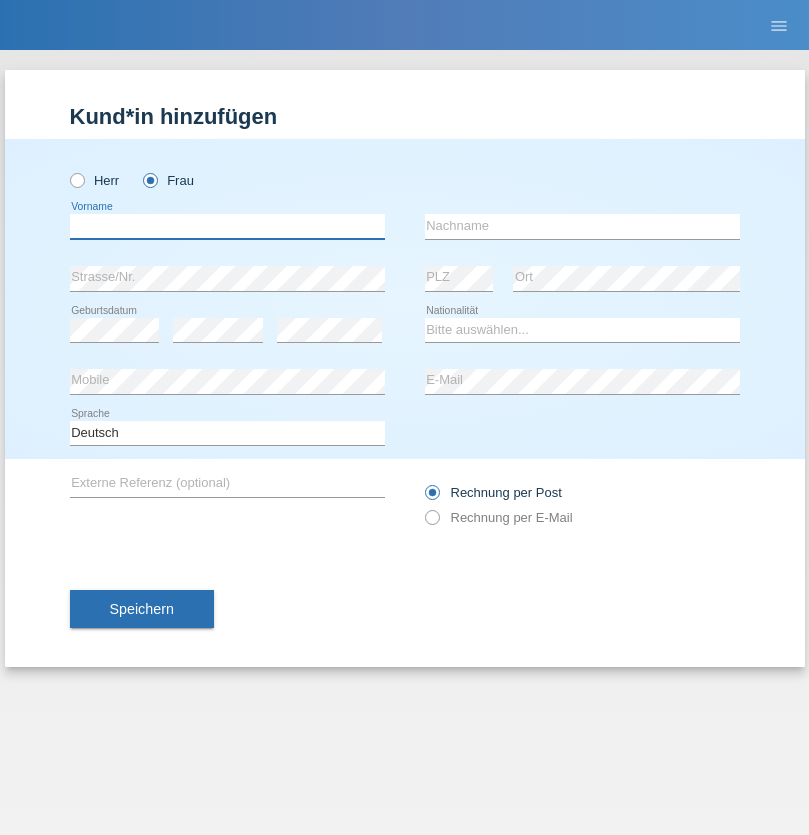 click at bounding box center [227, 226] 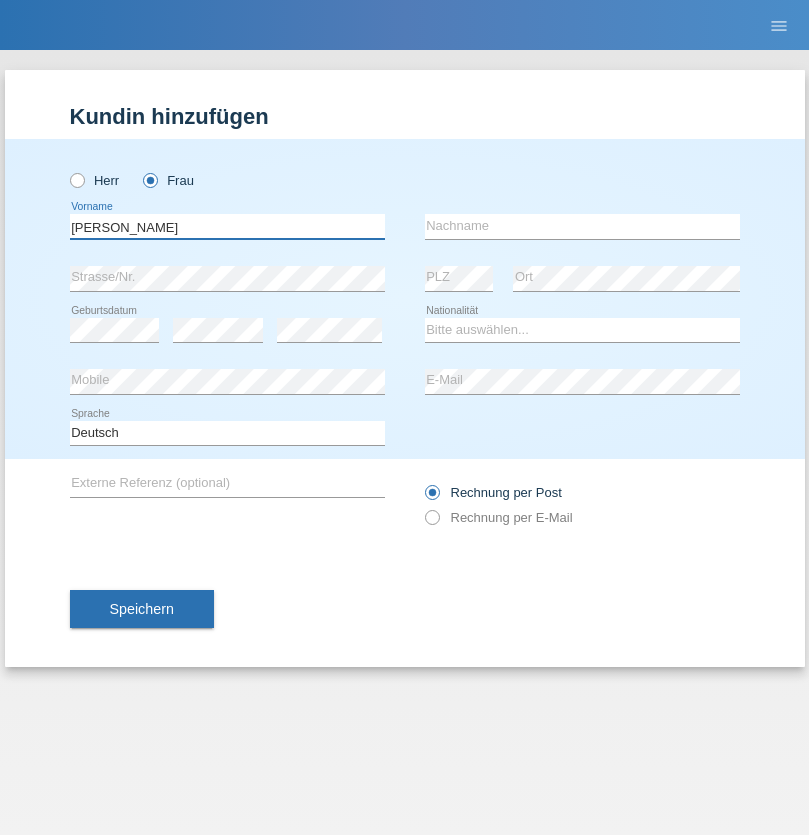 type on "[PERSON_NAME]" 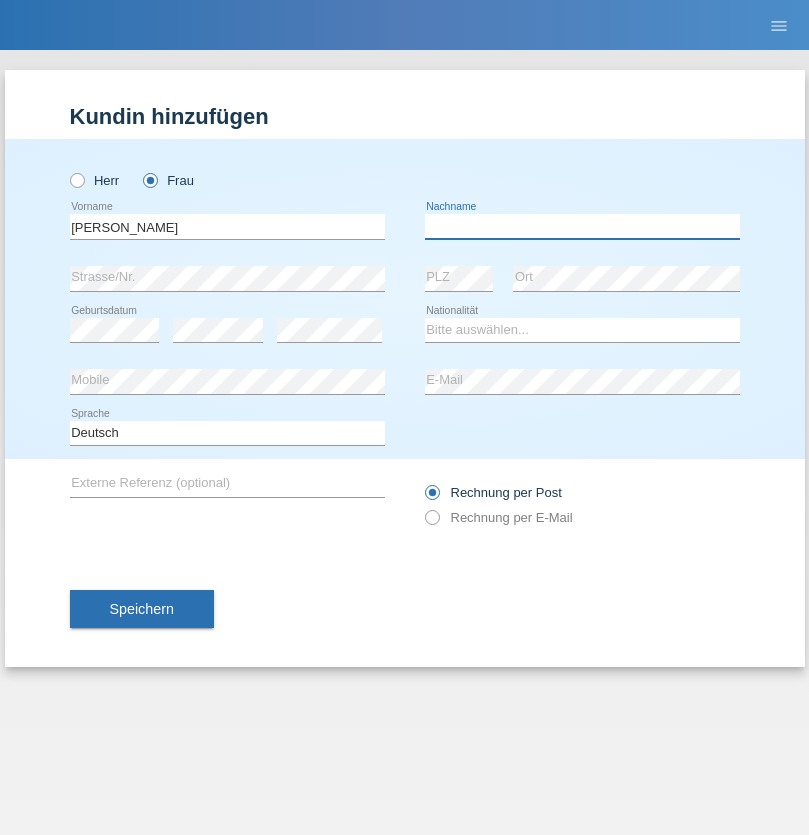 click at bounding box center [582, 226] 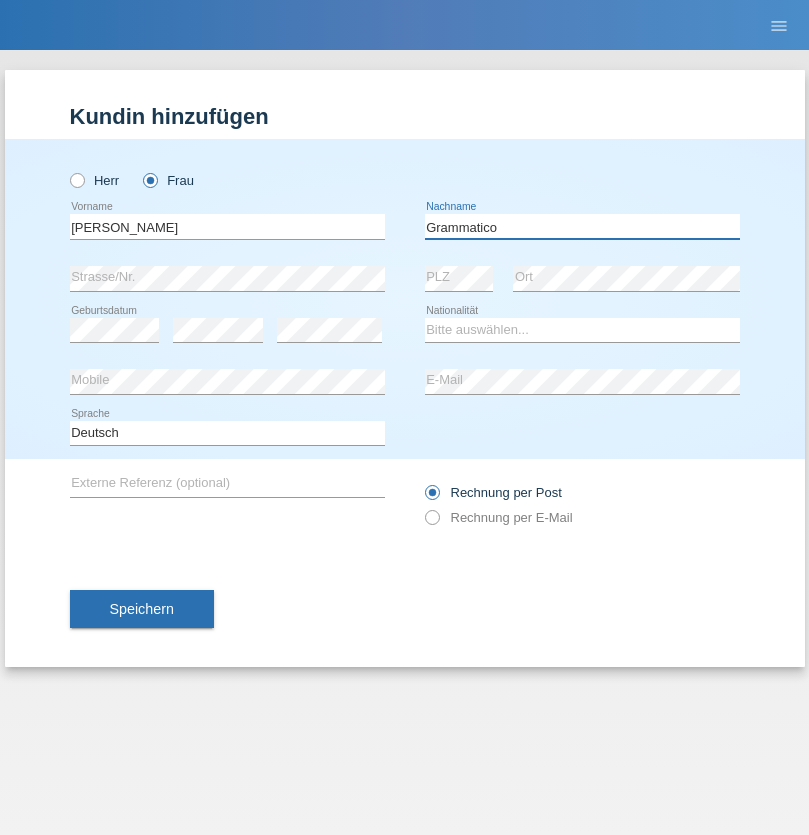 type on "Grammatico" 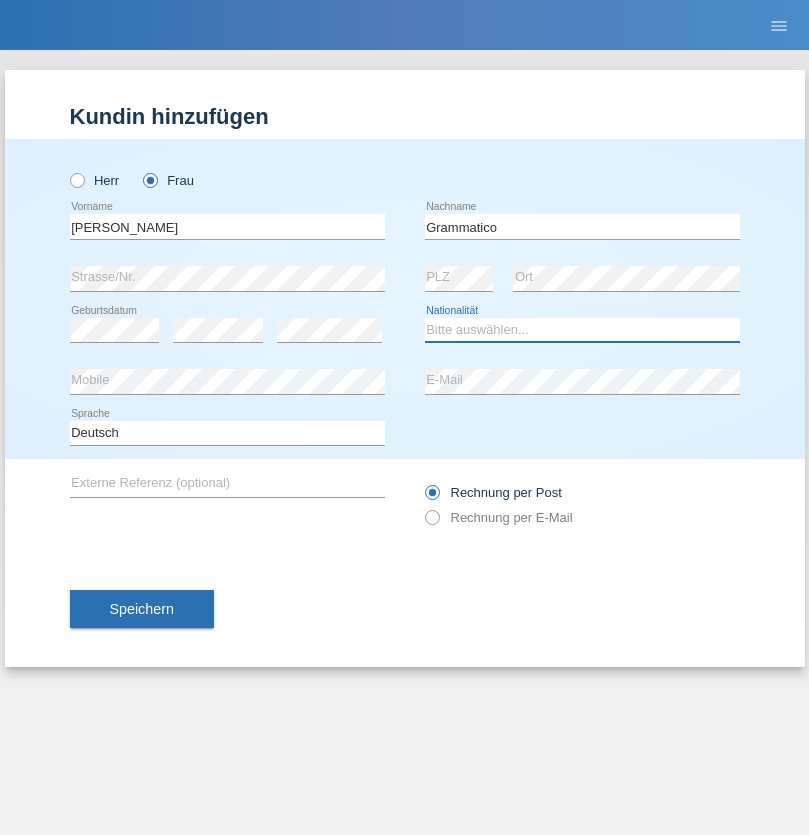 select on "CH" 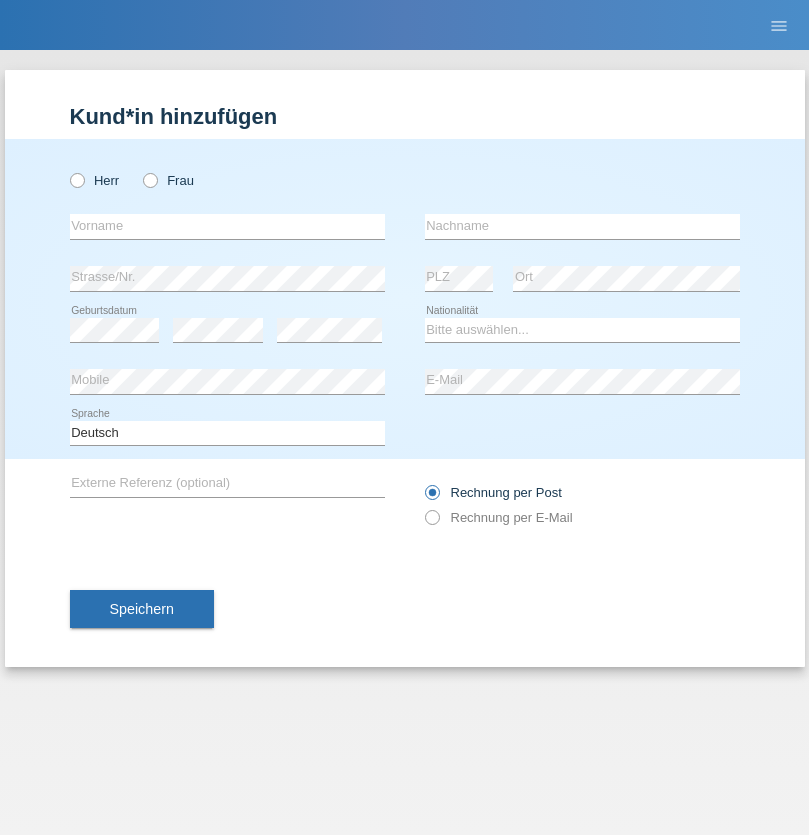 scroll, scrollTop: 0, scrollLeft: 0, axis: both 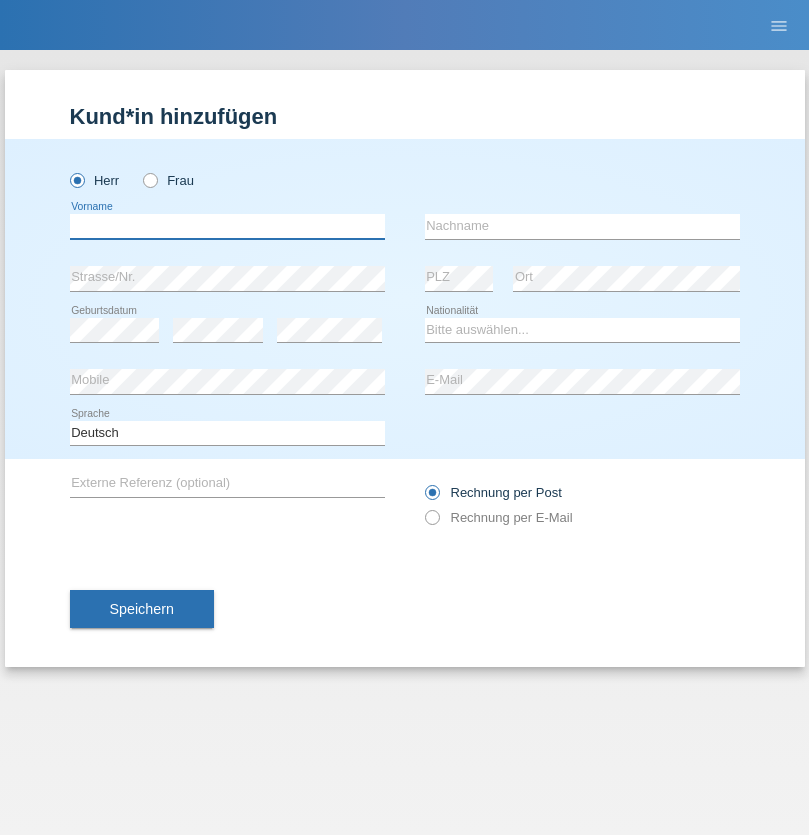 click at bounding box center (227, 226) 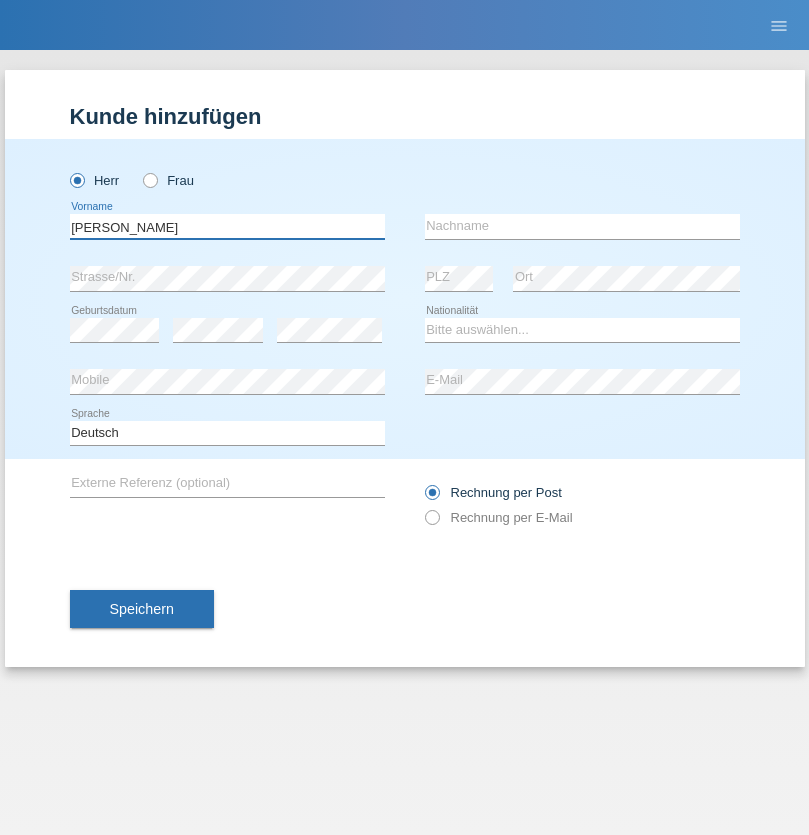 type on "Ivo" 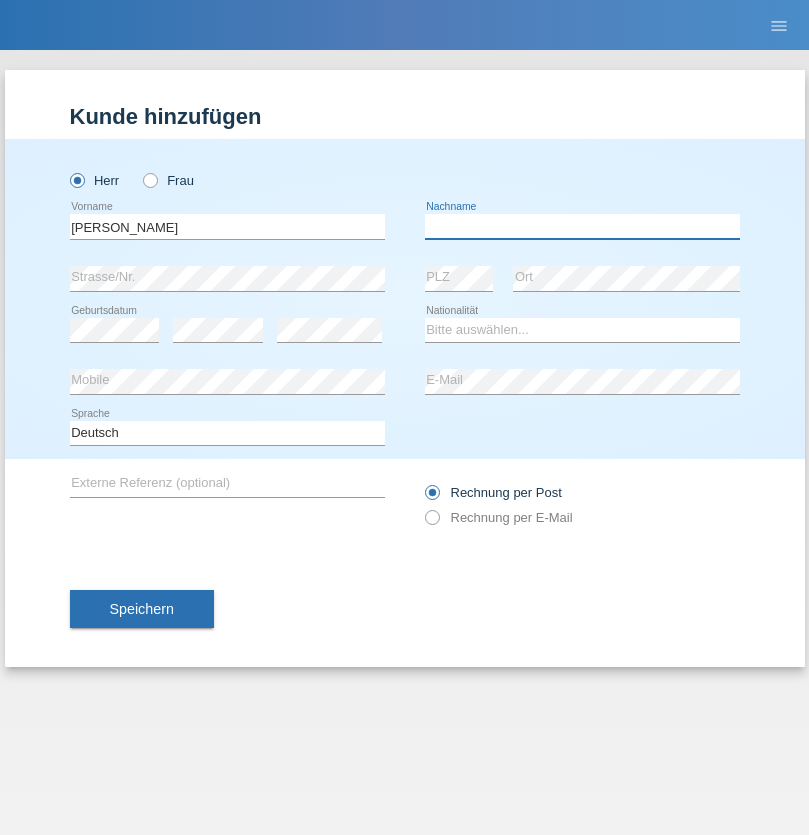 click at bounding box center (582, 226) 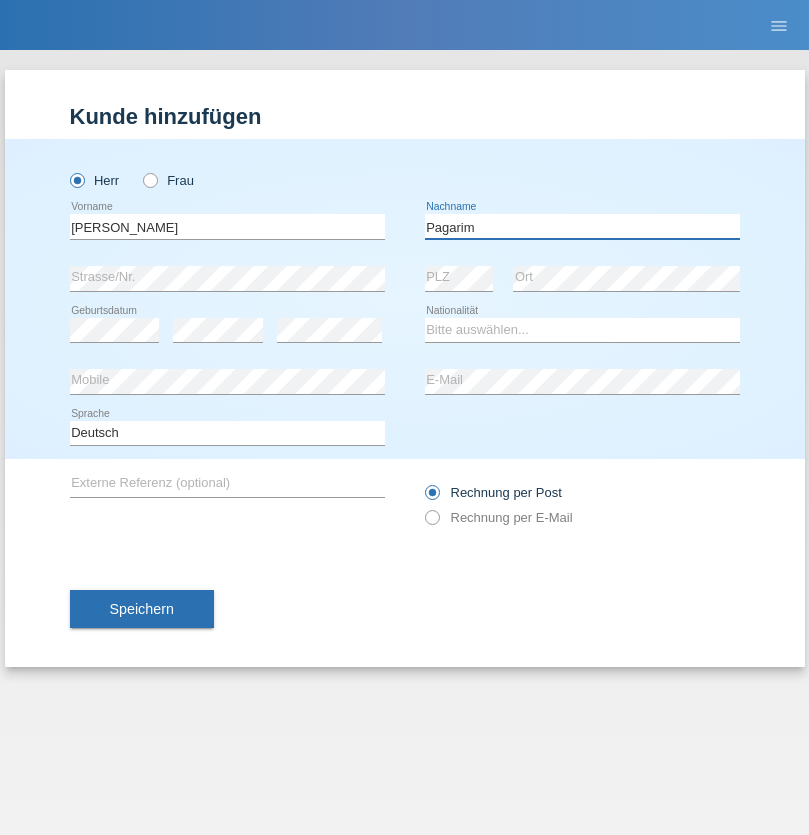 type on "Pagarim" 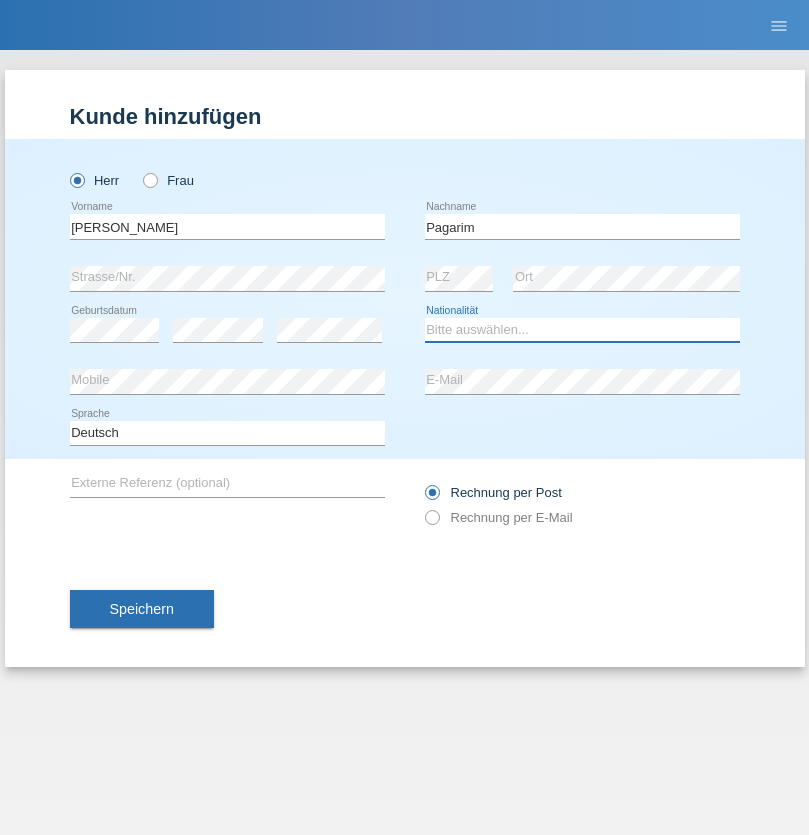 select on "CH" 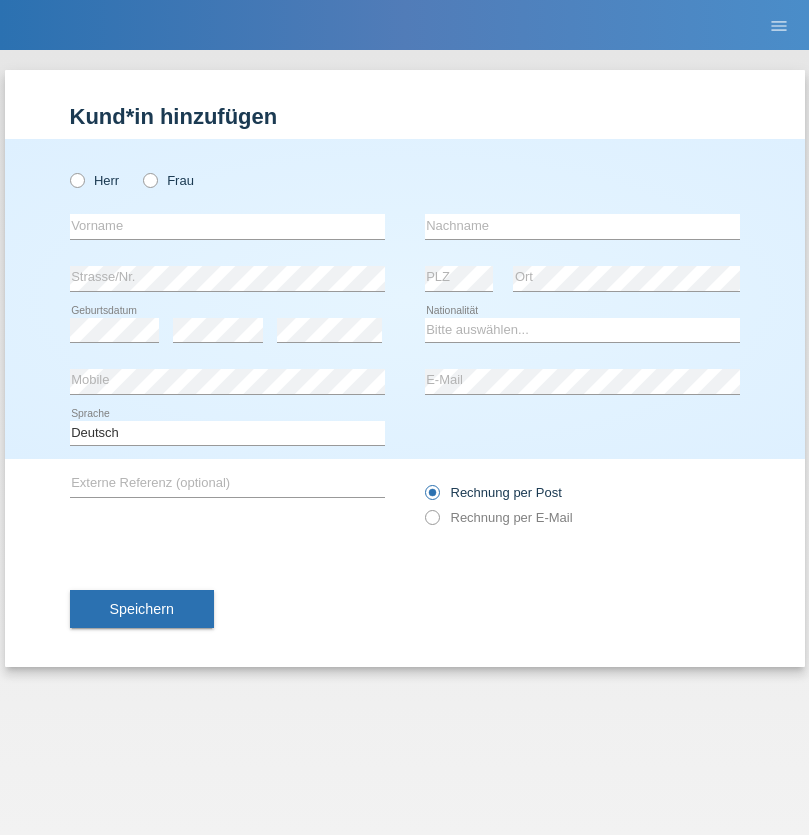 scroll, scrollTop: 0, scrollLeft: 0, axis: both 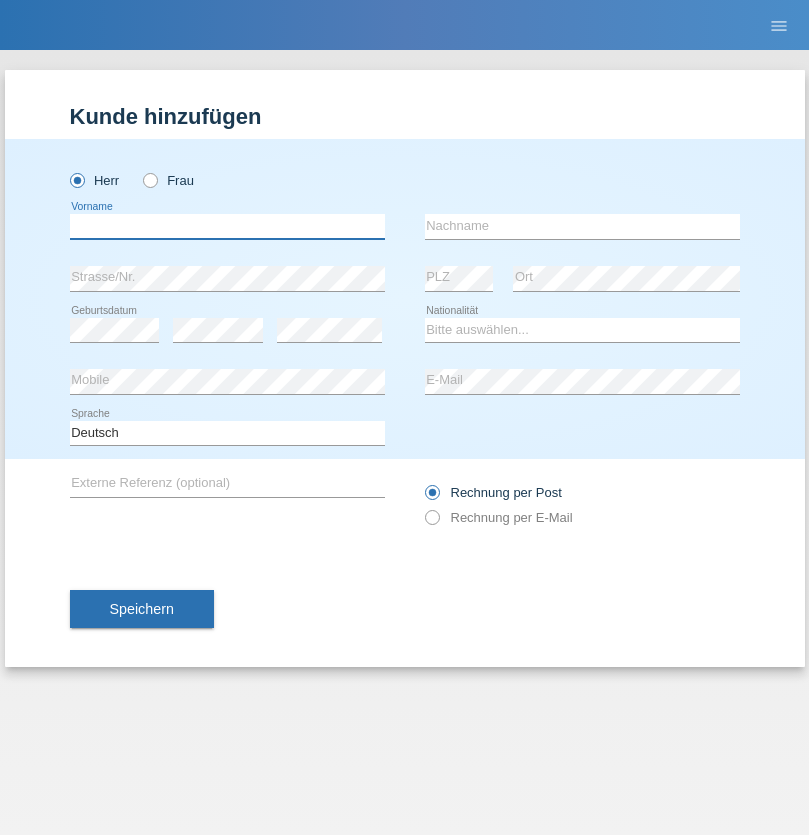 click at bounding box center [227, 226] 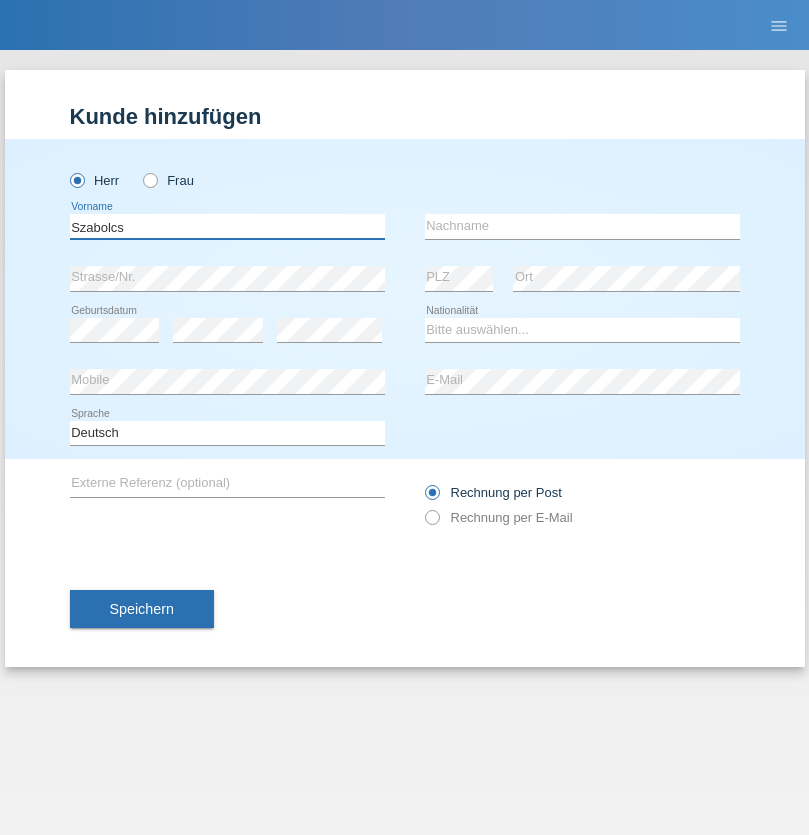 type on "Szabolcs" 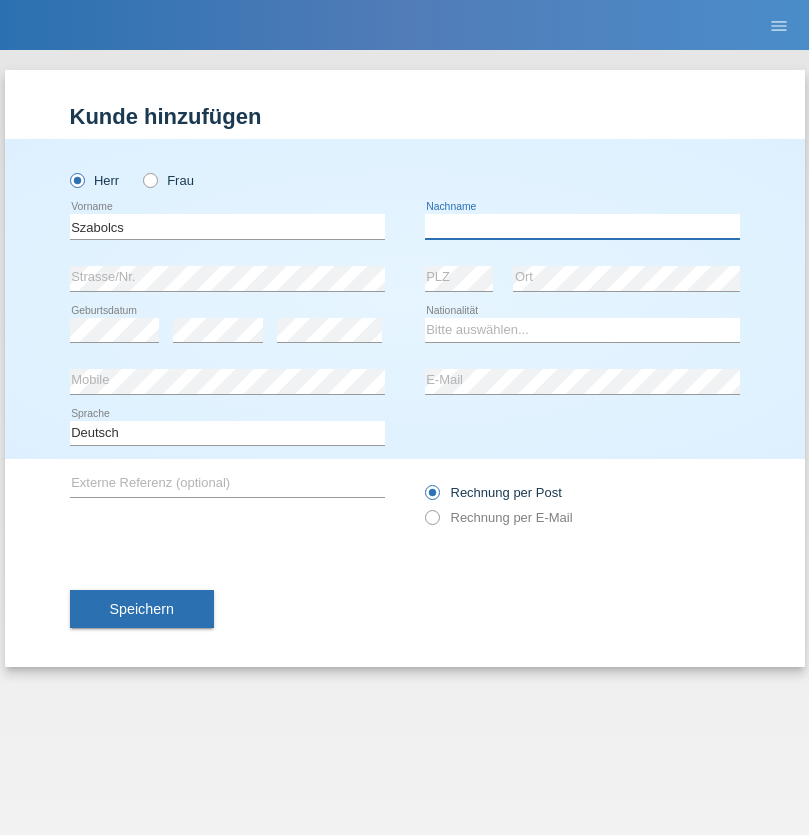click at bounding box center [582, 226] 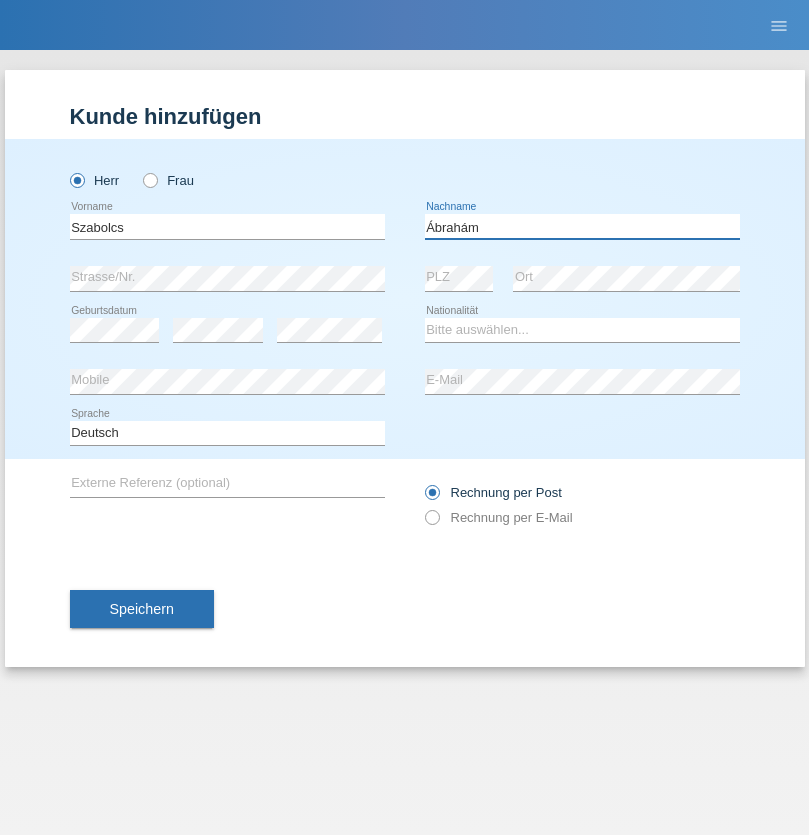 type on "Ábrahám" 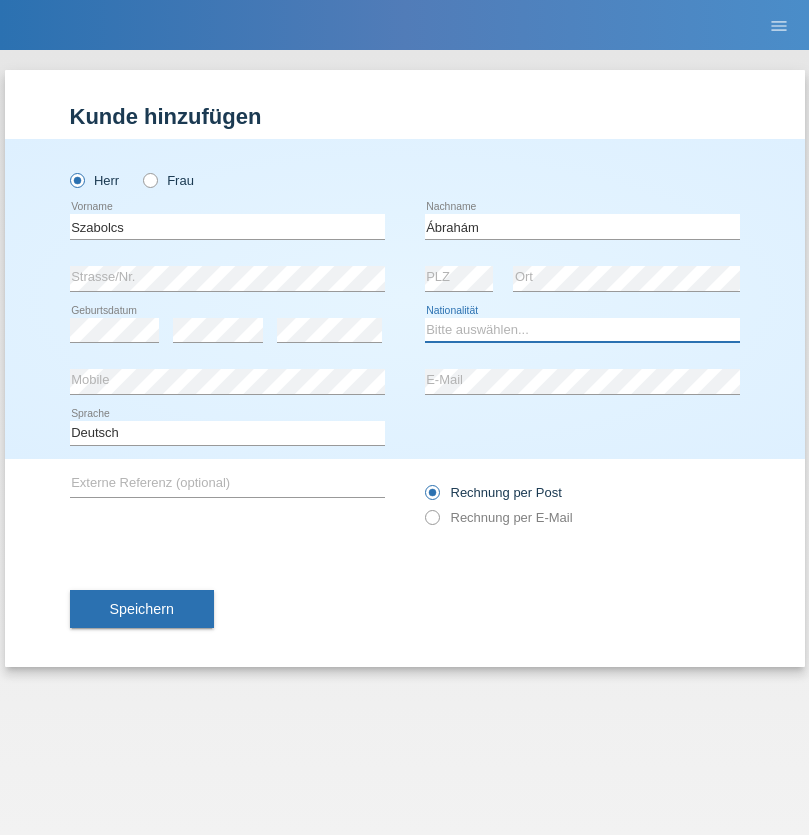 select on "HU" 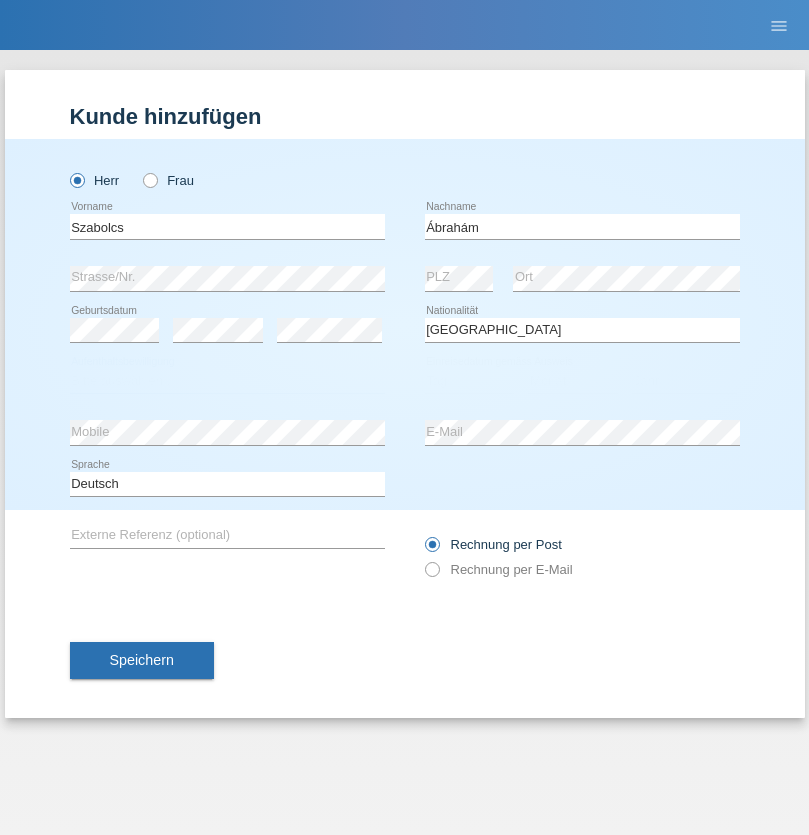 select on "C" 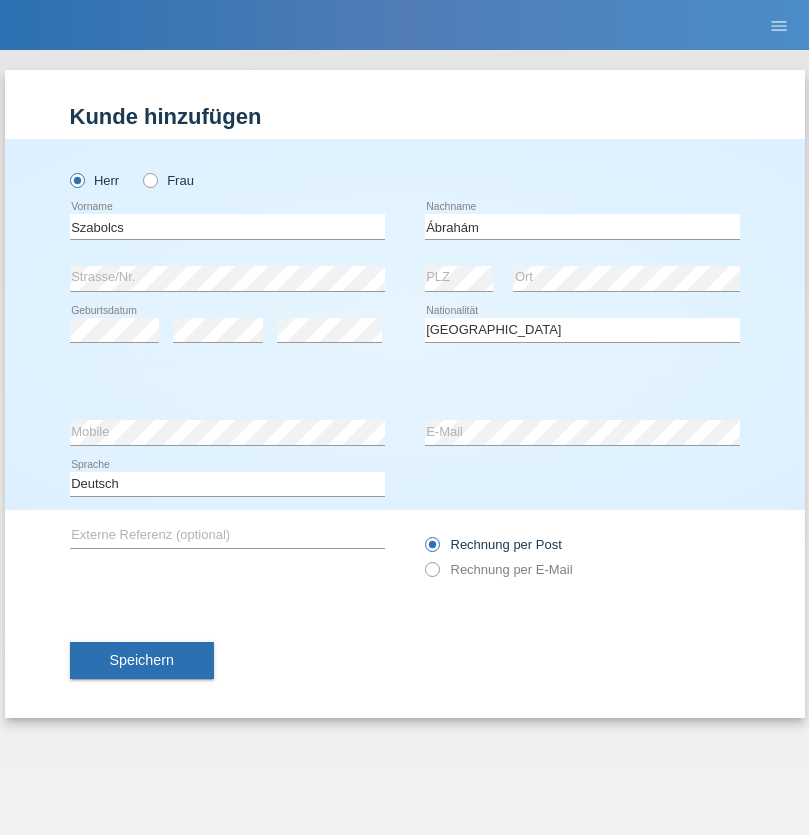 select on "09" 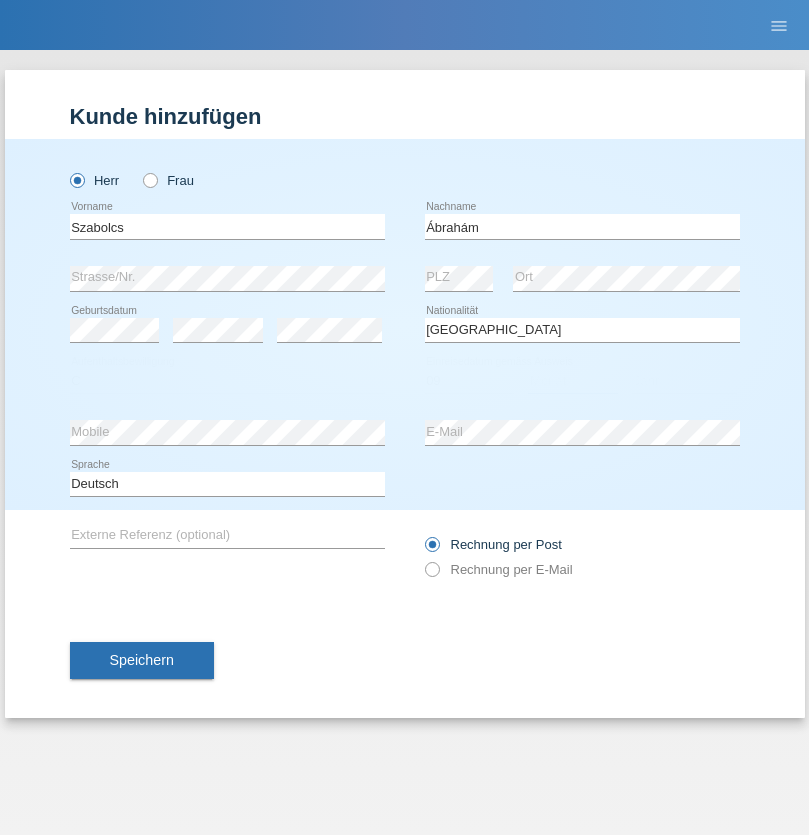 select on "12" 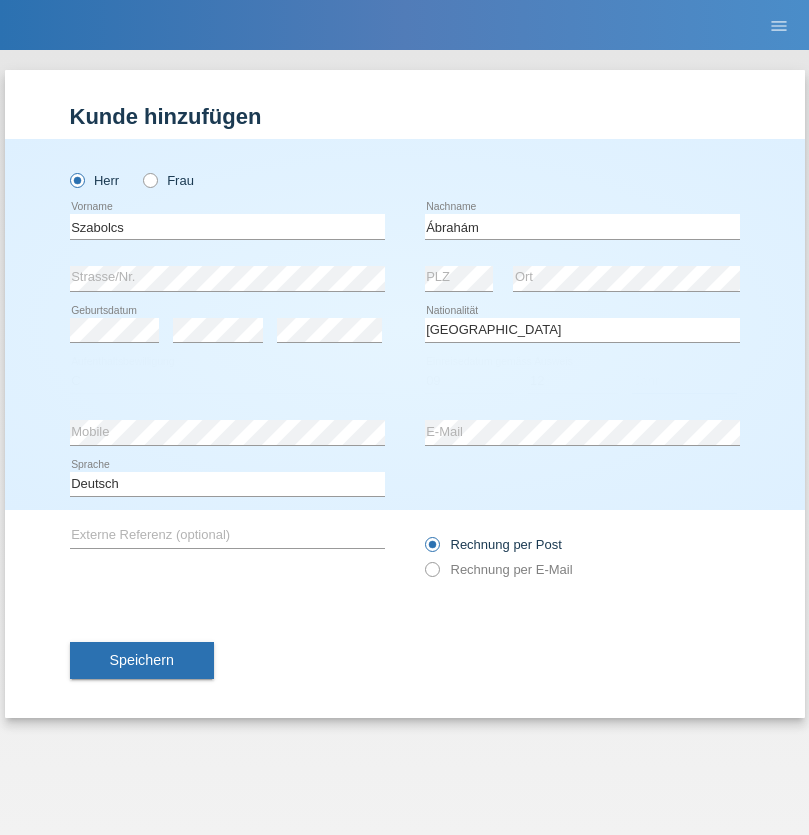 select on "2021" 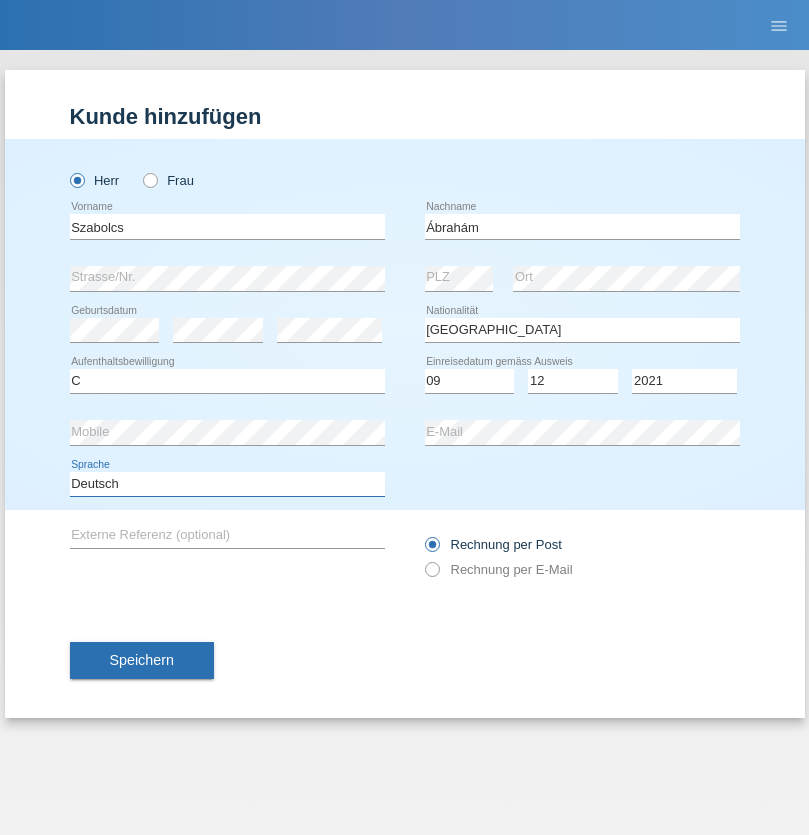 select on "en" 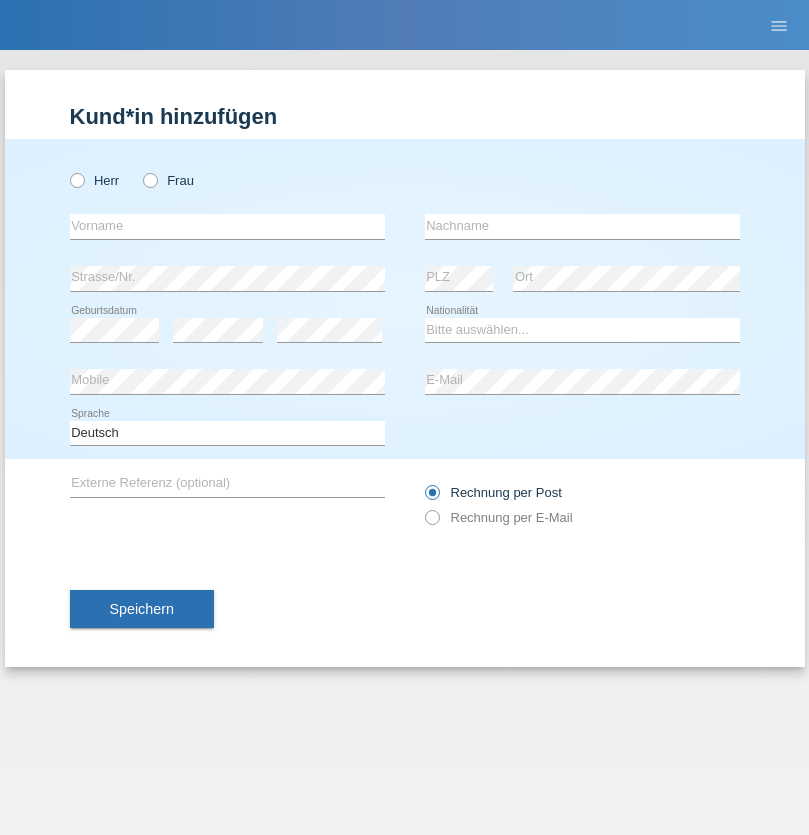 scroll, scrollTop: 0, scrollLeft: 0, axis: both 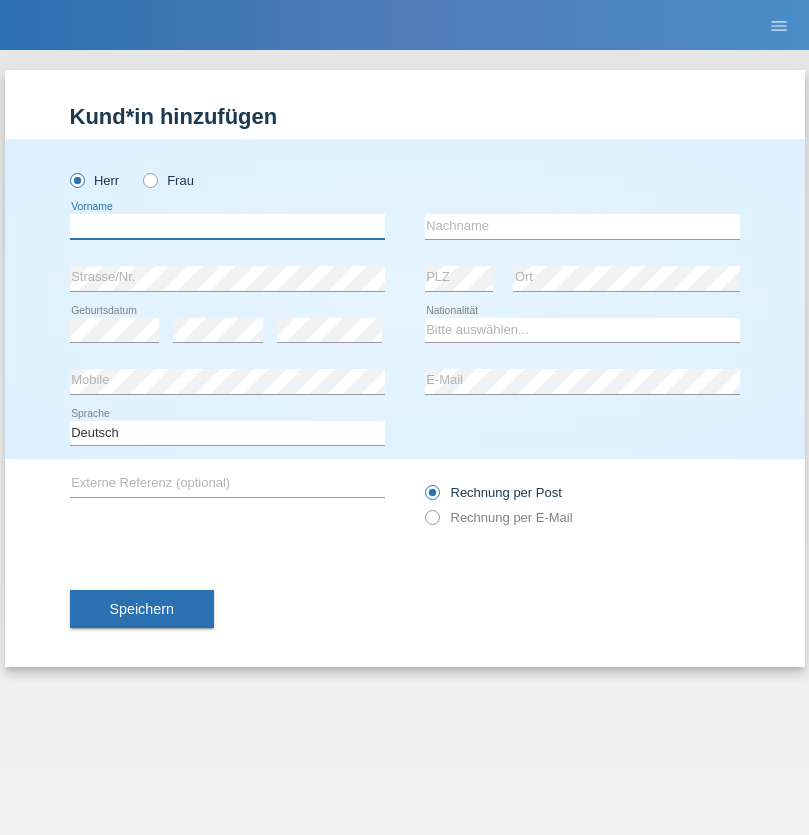 click at bounding box center (227, 226) 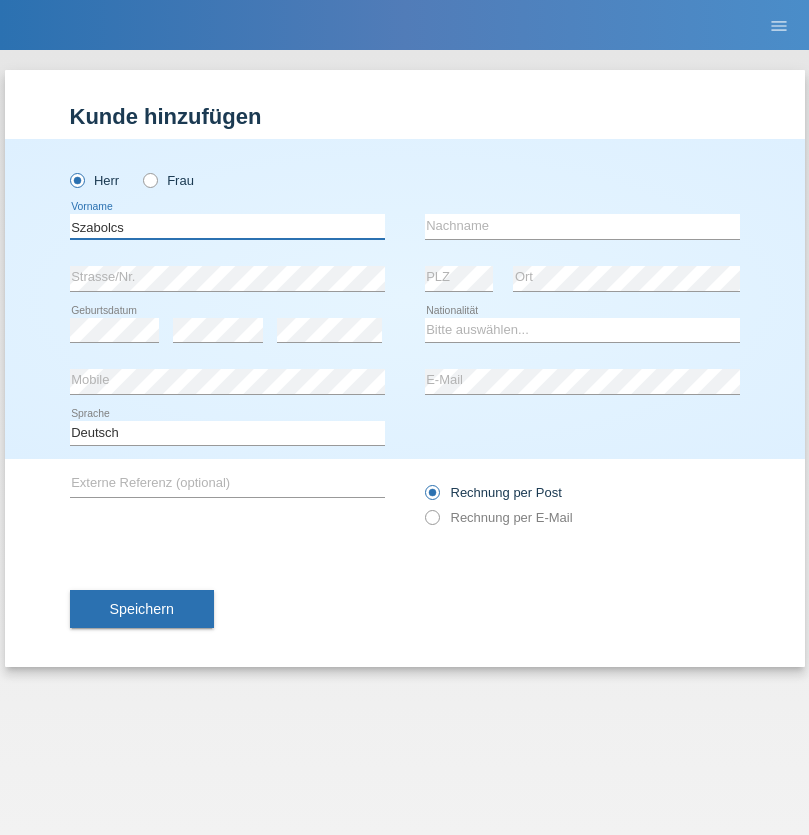 type on "Szabolcs" 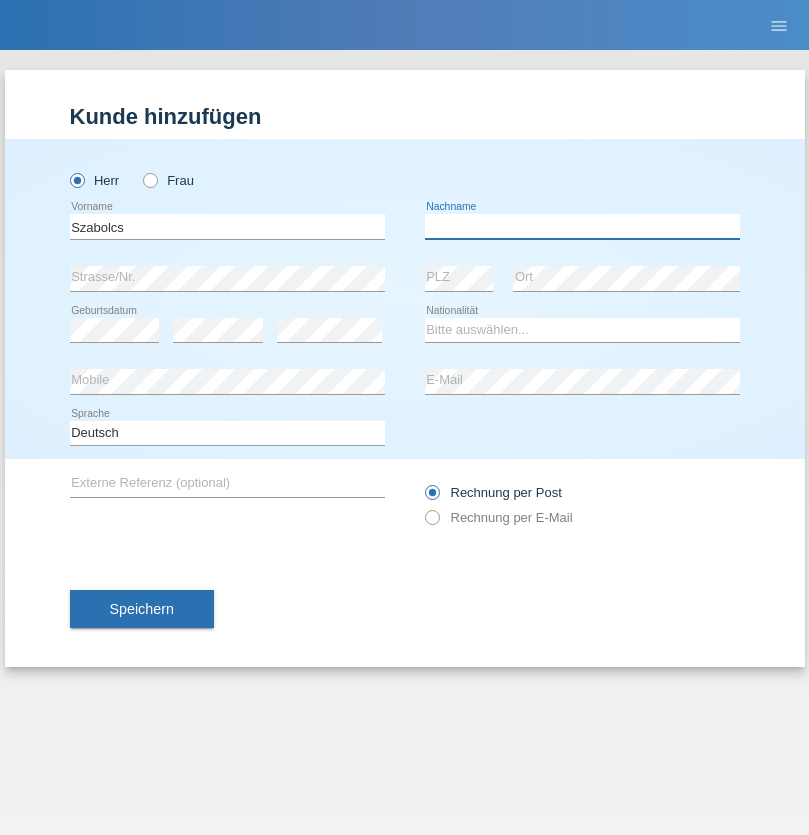 click at bounding box center (582, 226) 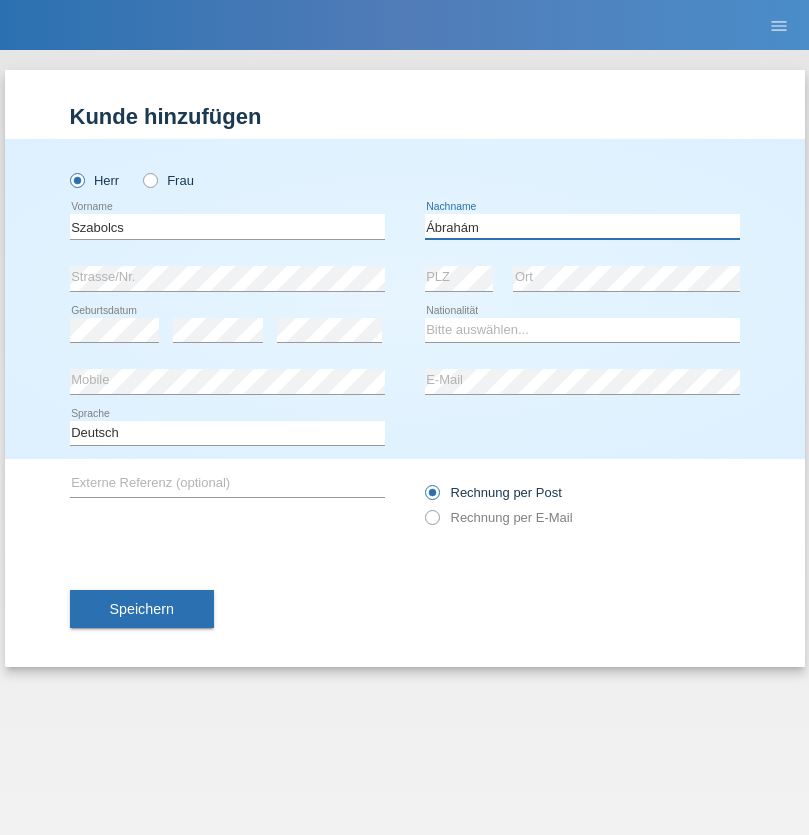 type on "Ábrahám" 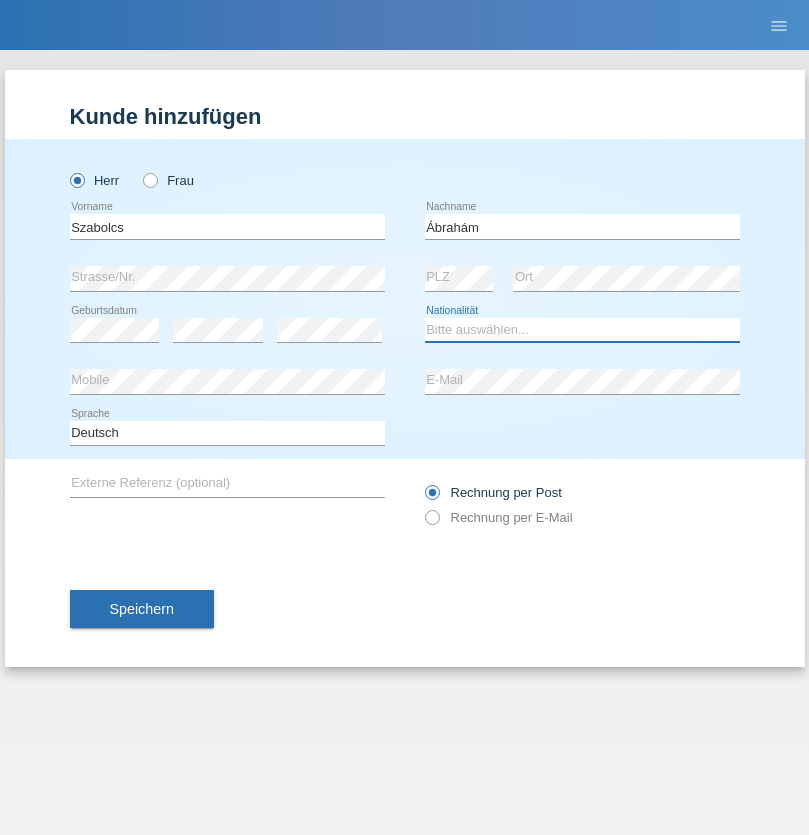 select on "HU" 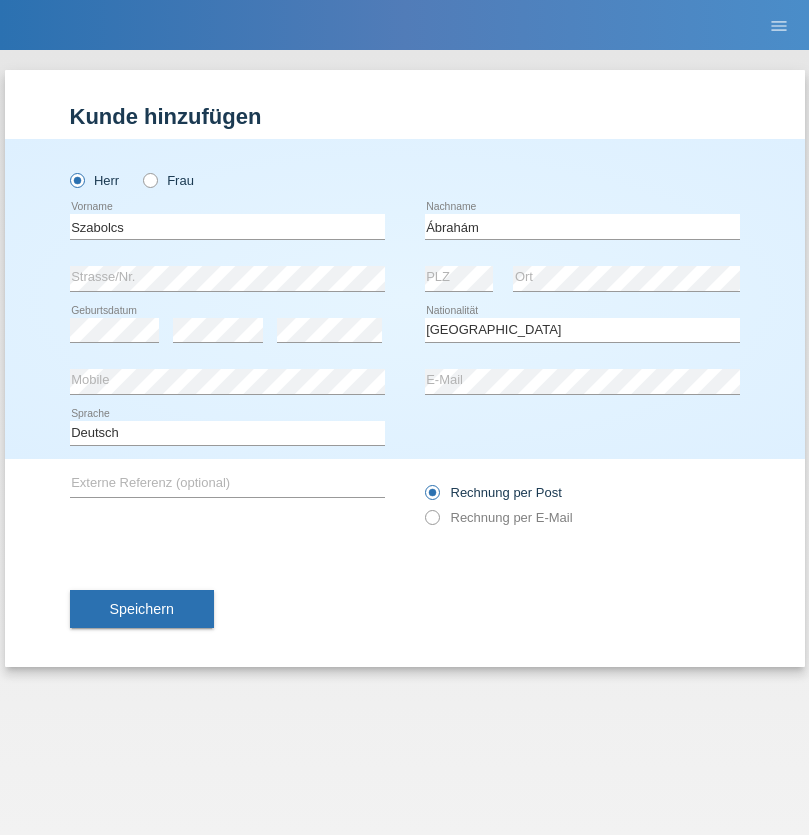 select on "C" 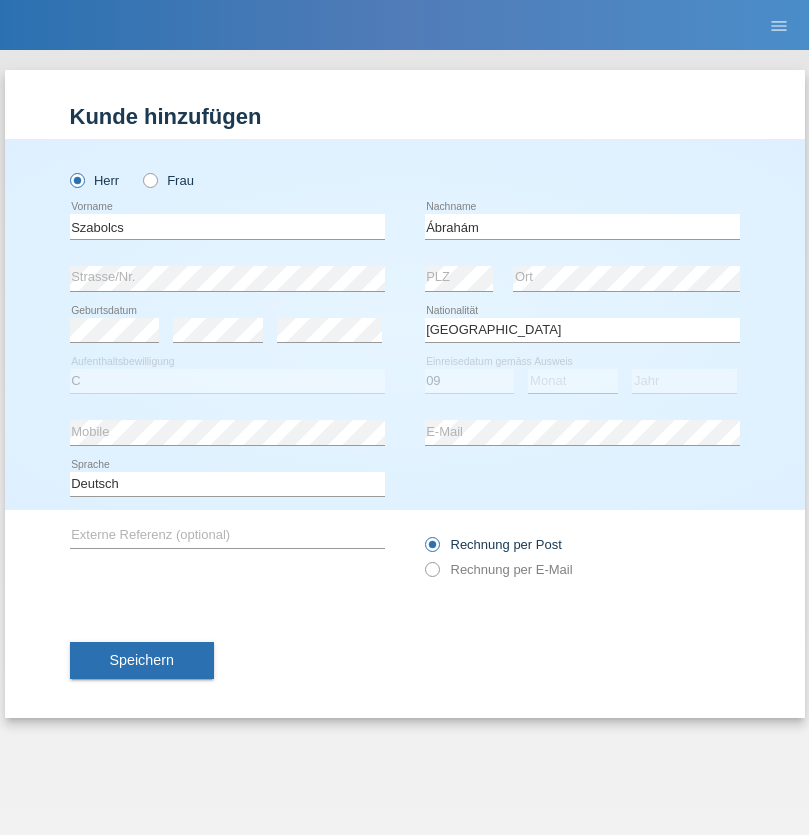 select on "12" 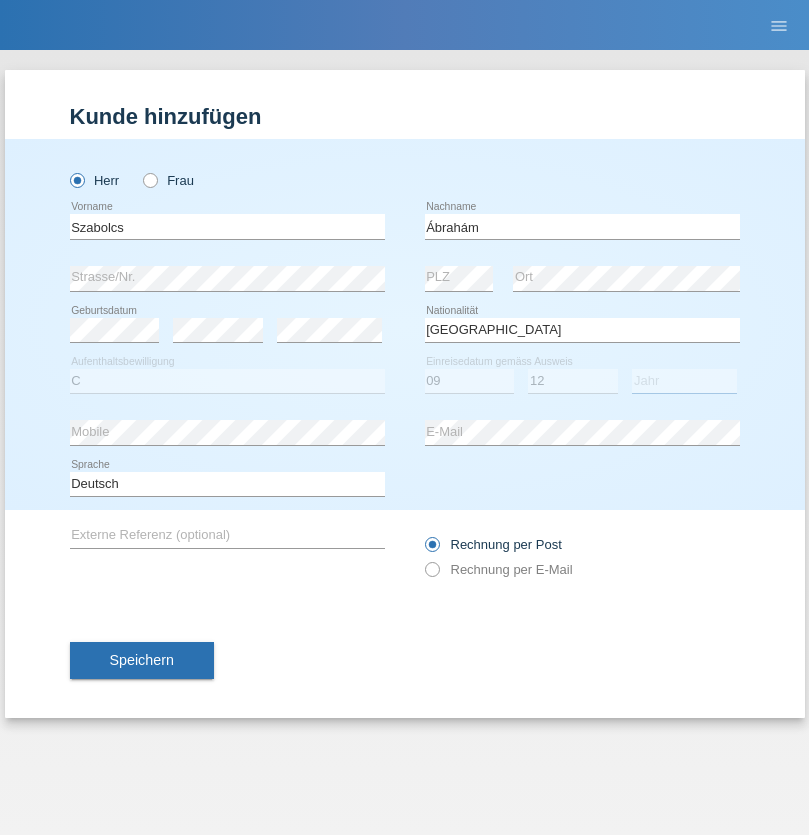 select on "2021" 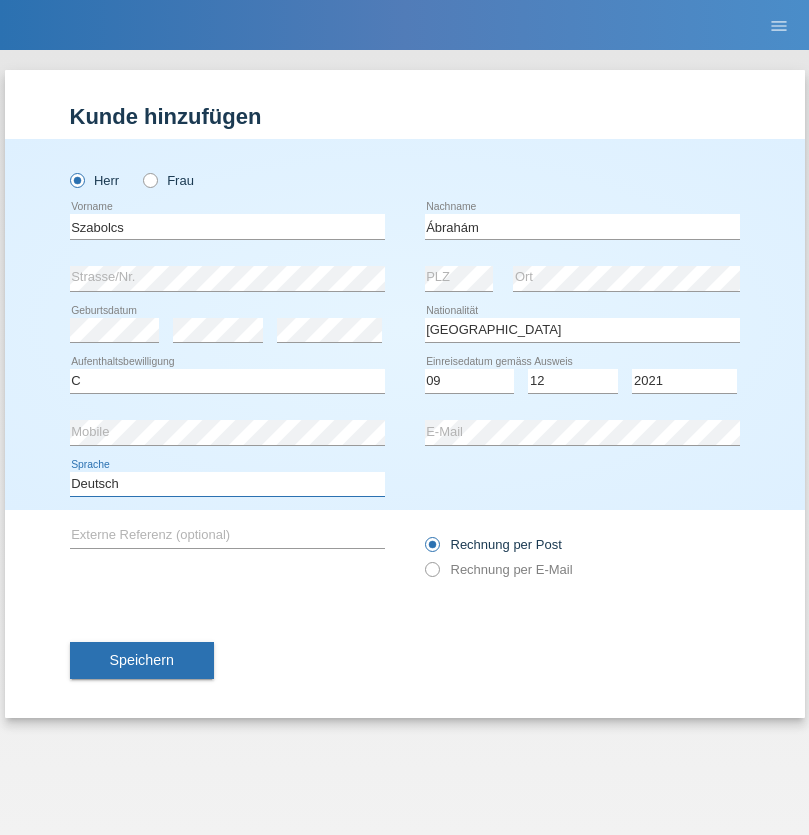select on "en" 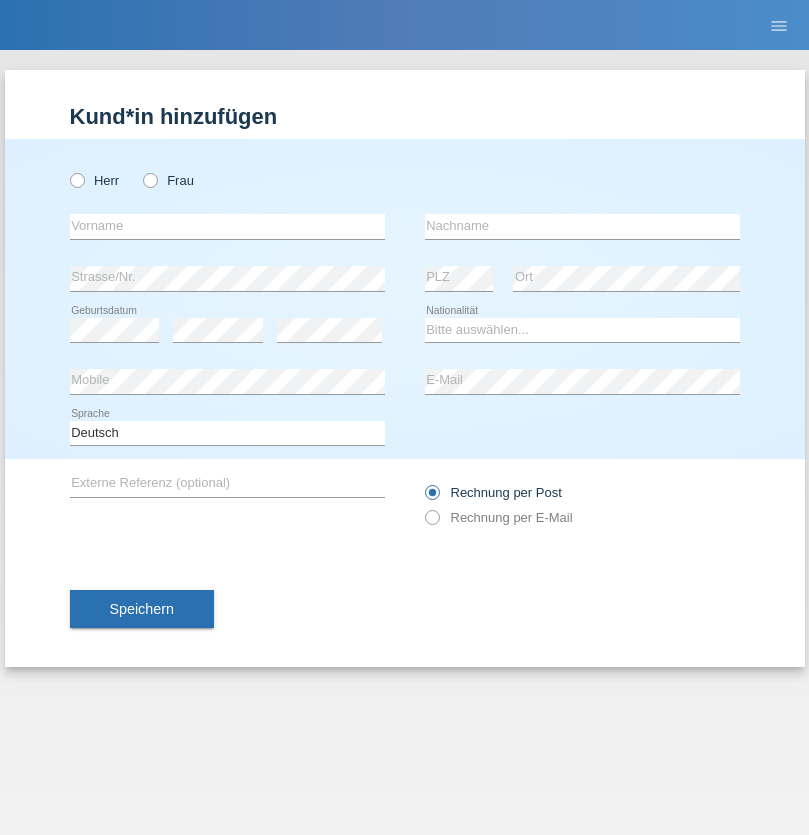 scroll, scrollTop: 0, scrollLeft: 0, axis: both 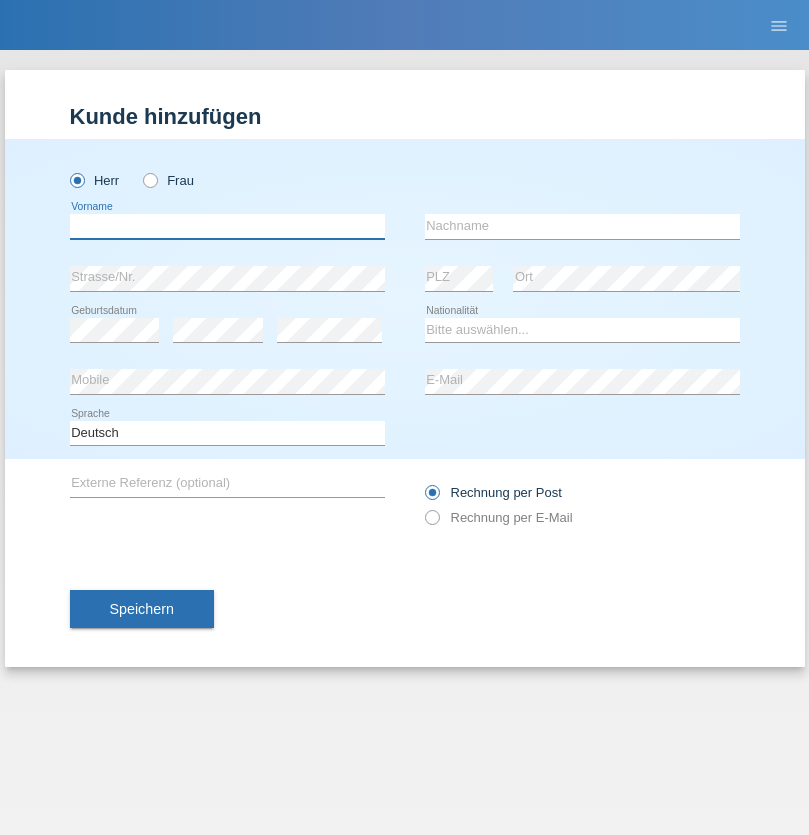 click at bounding box center (227, 226) 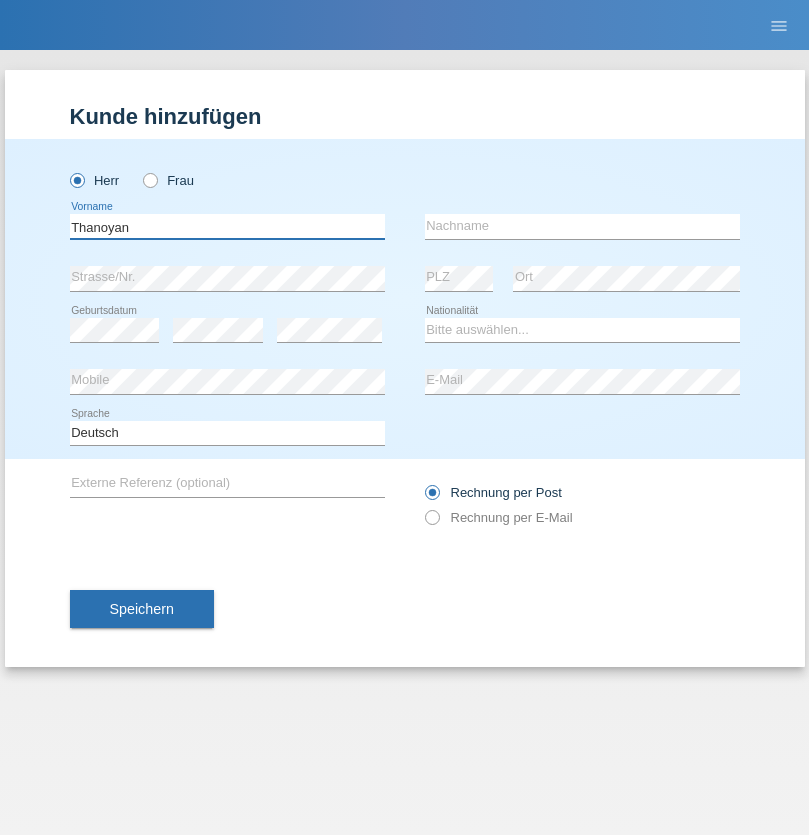 type on "Thanoyan" 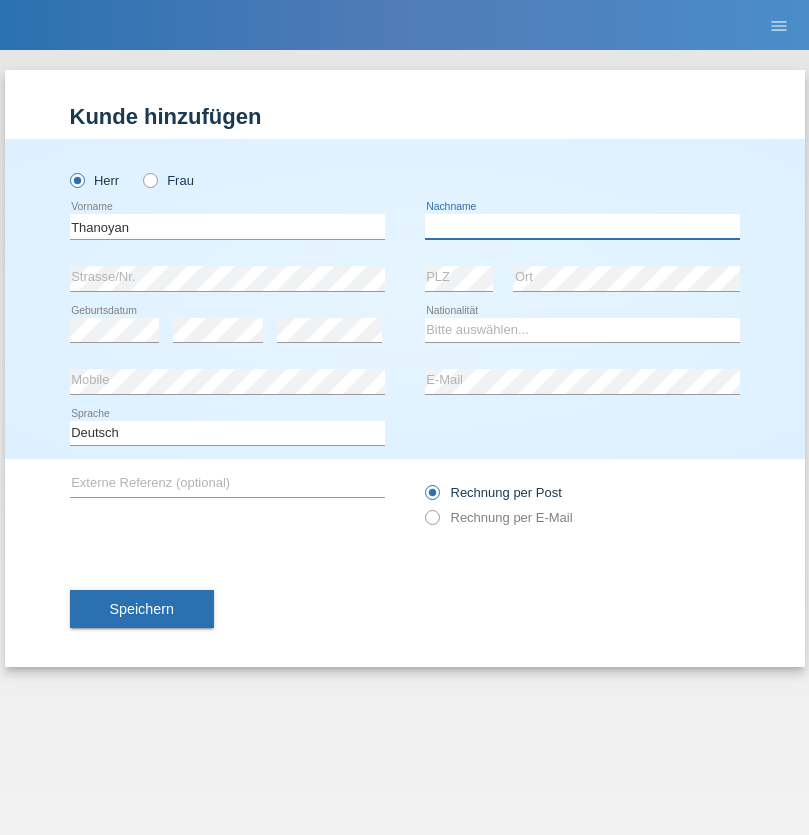 click at bounding box center (582, 226) 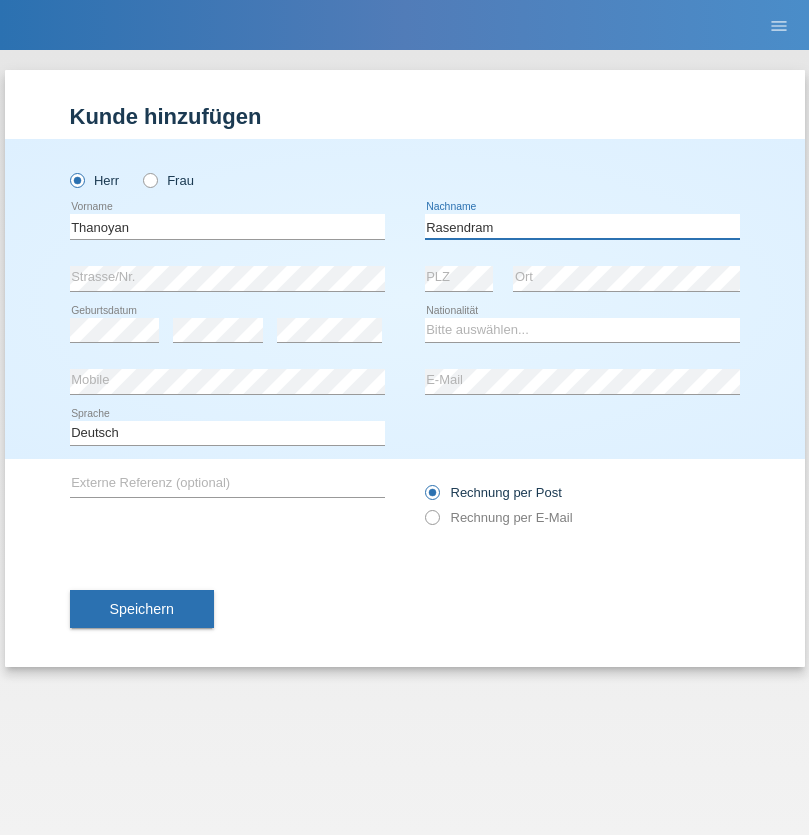 type on "Rasendram" 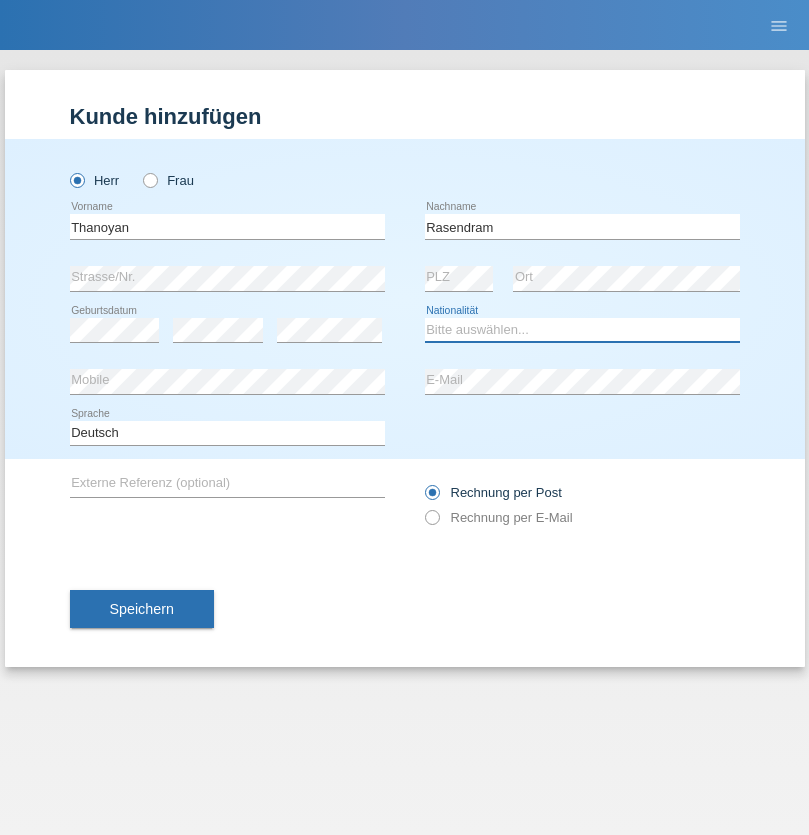 select on "LK" 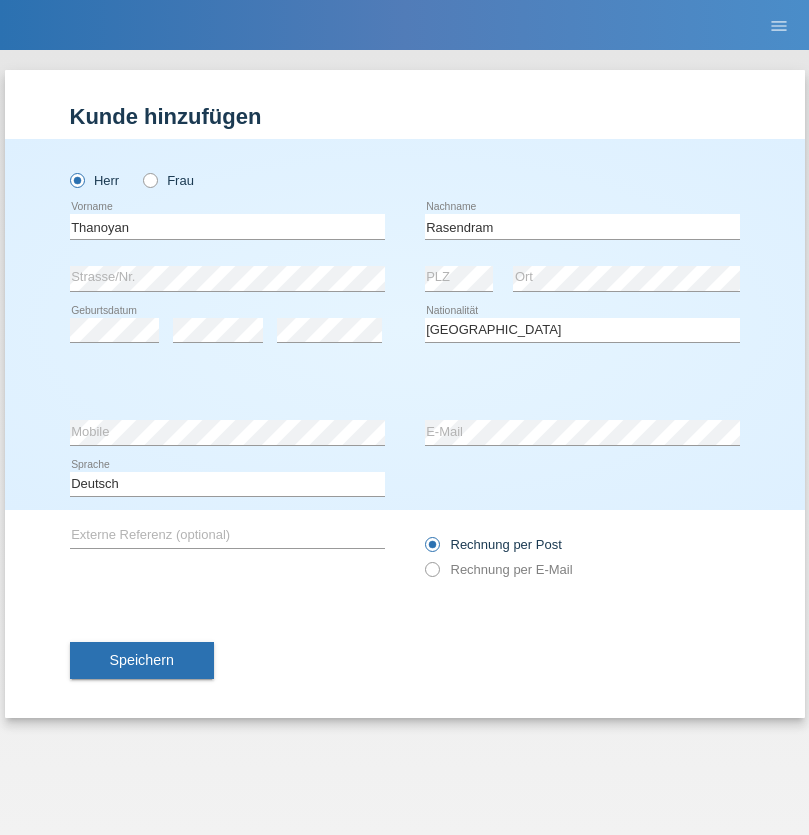 select on "C" 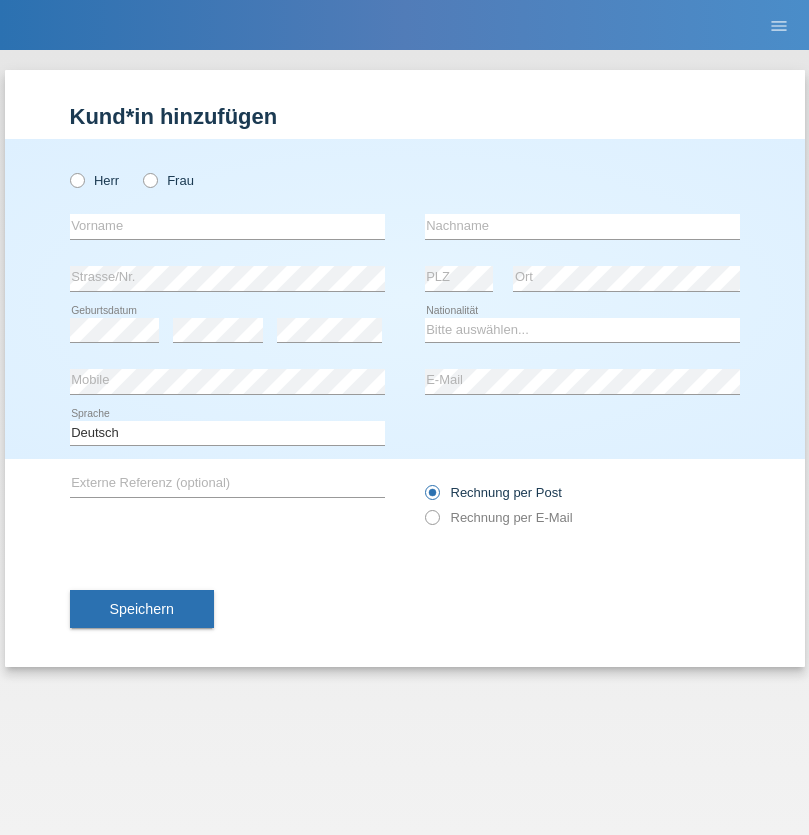 scroll, scrollTop: 0, scrollLeft: 0, axis: both 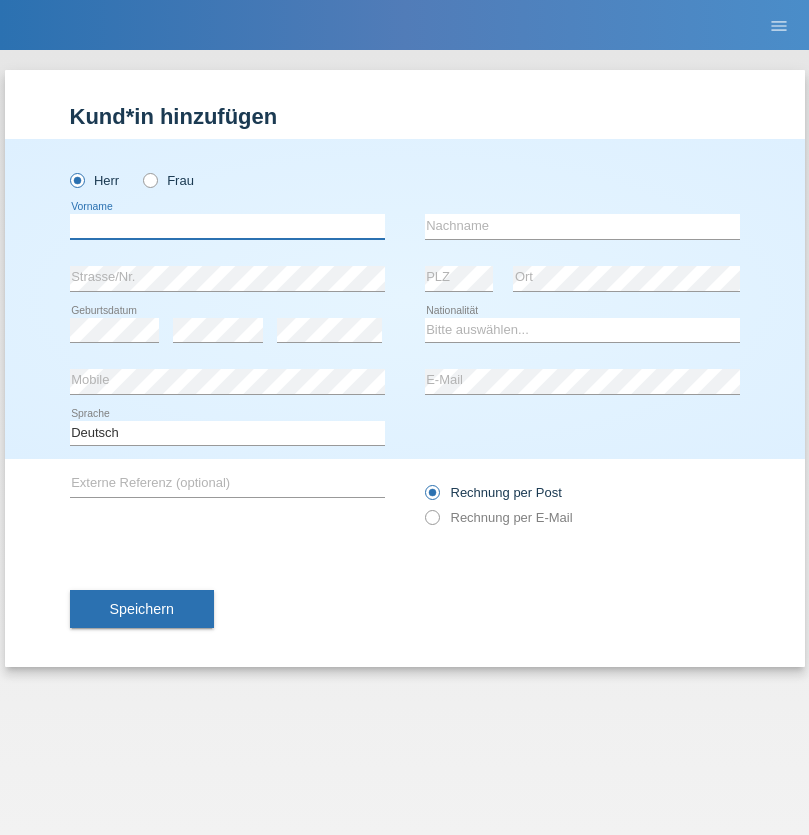 click at bounding box center [227, 226] 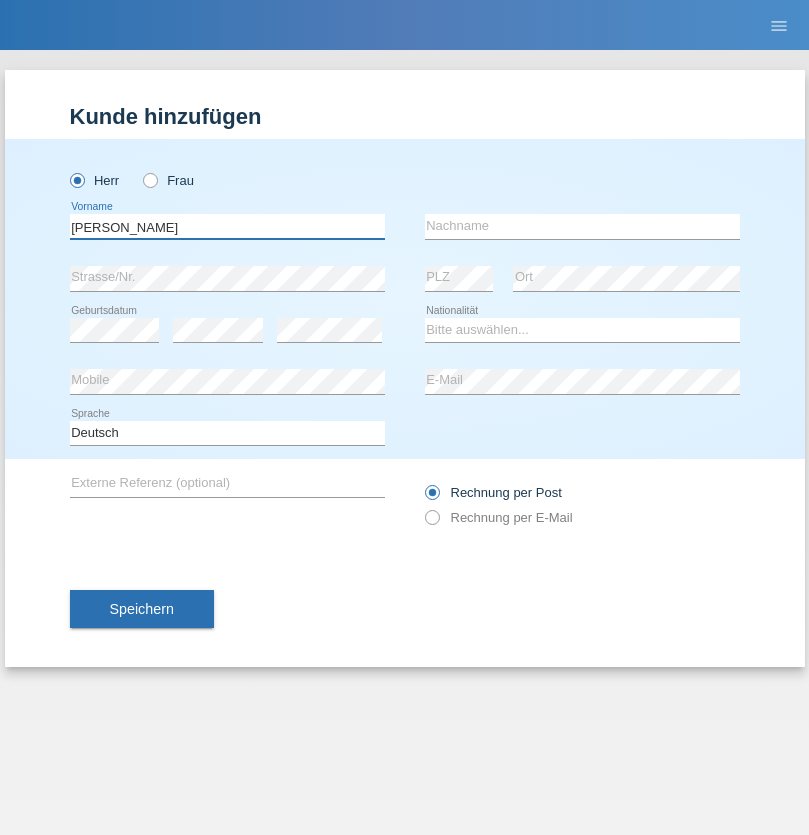 type on "[PERSON_NAME]" 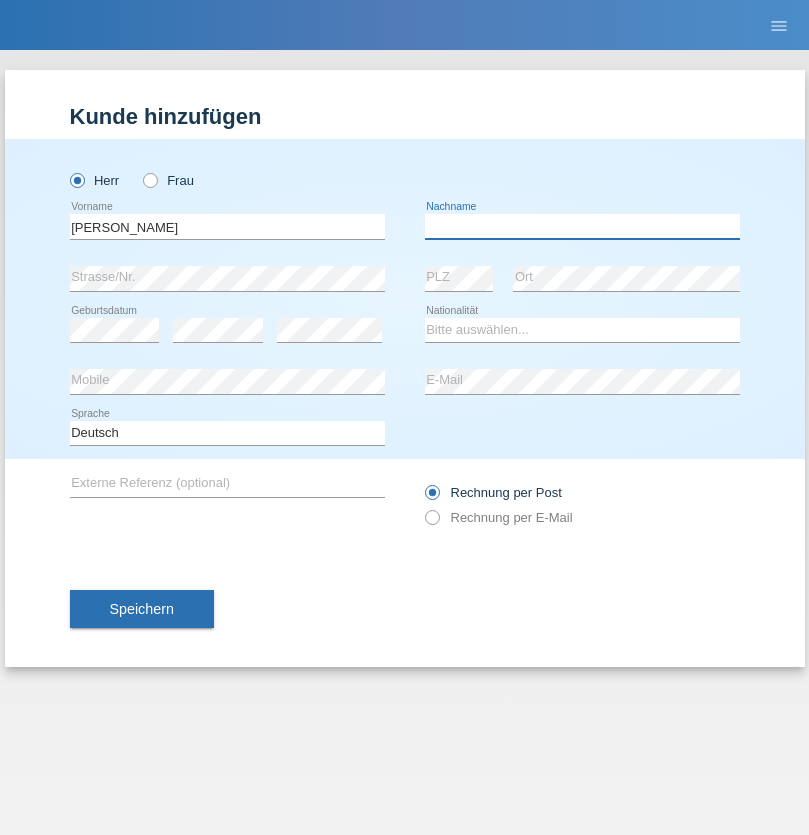click at bounding box center (582, 226) 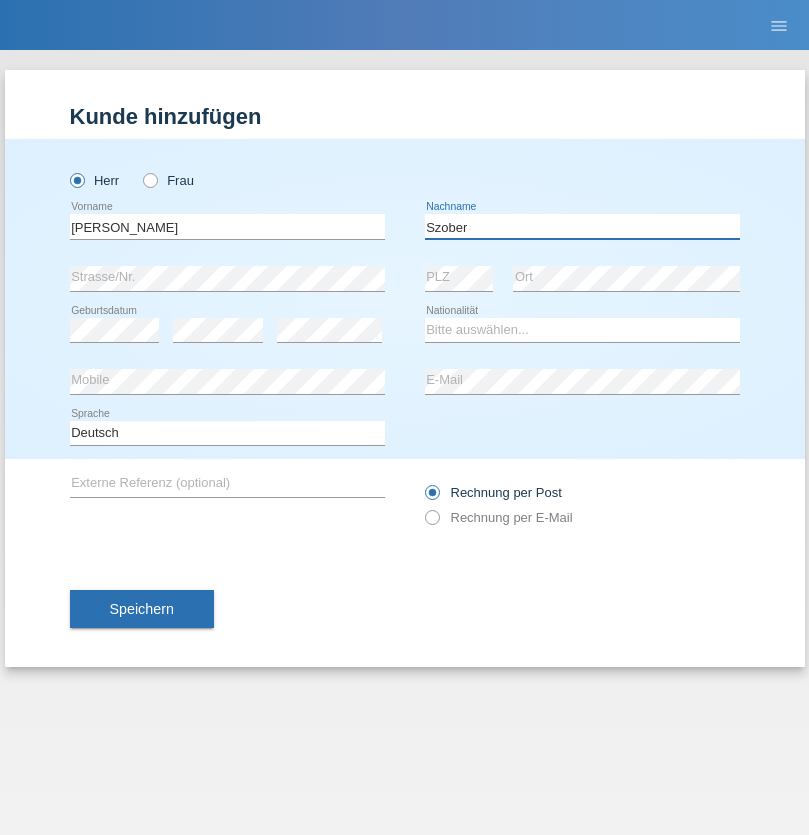 type on "Szober" 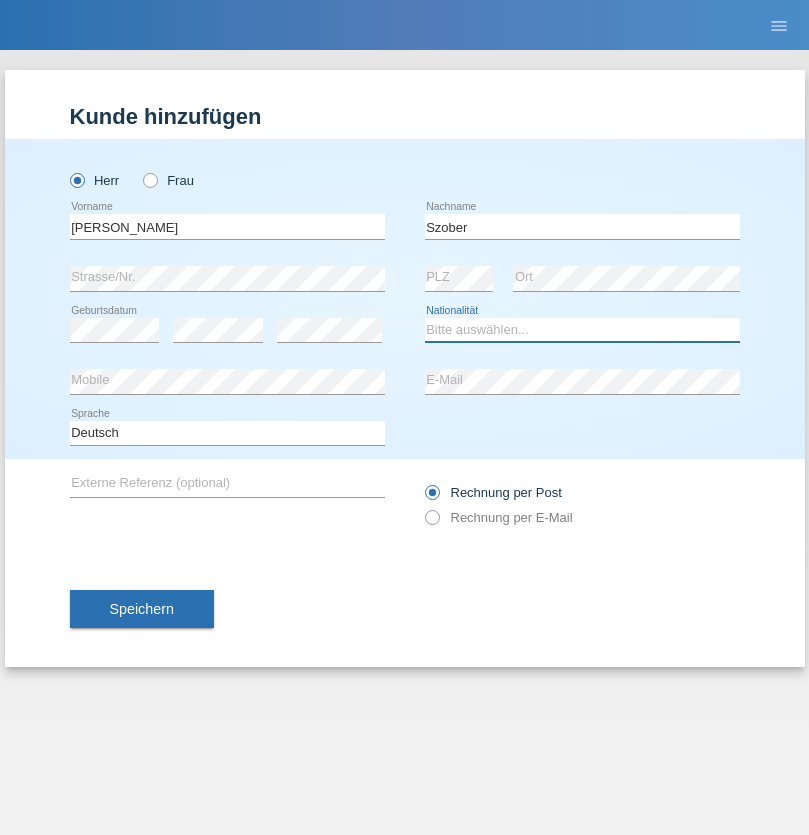 select on "PL" 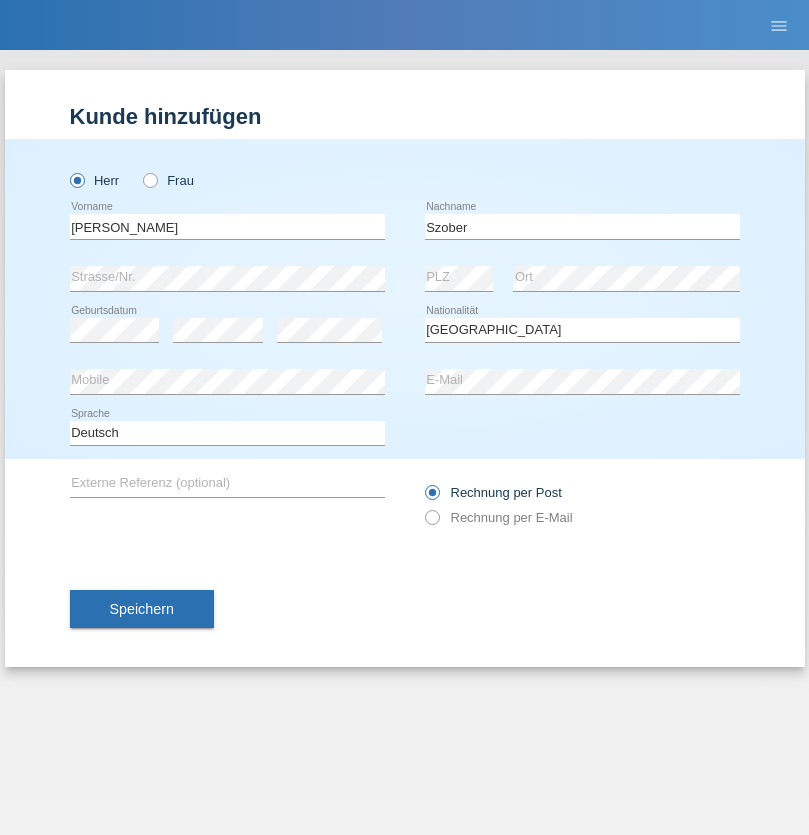 select on "C" 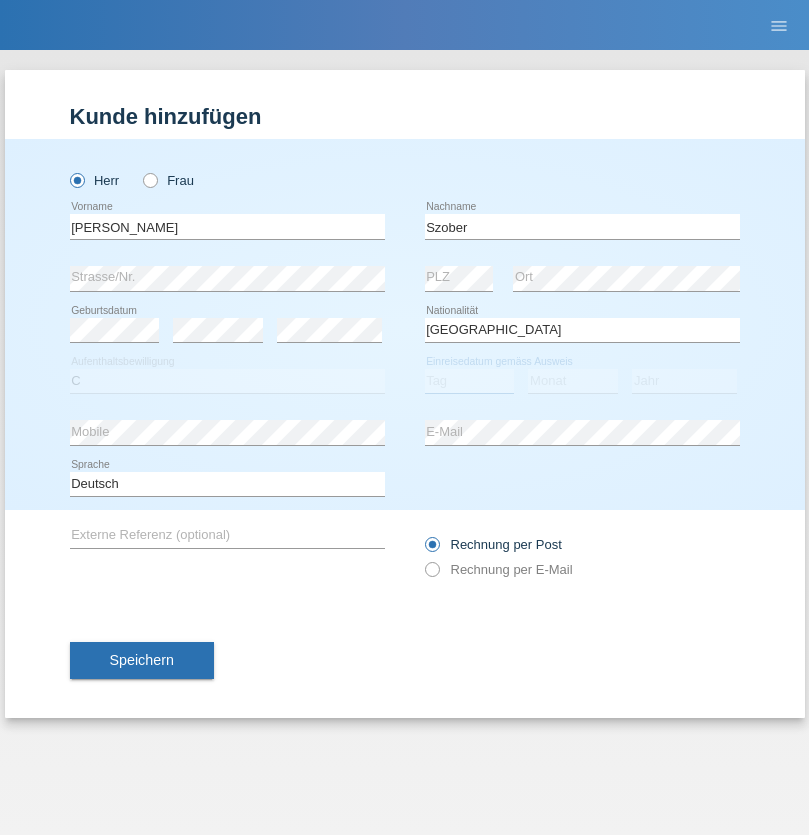 select on "01" 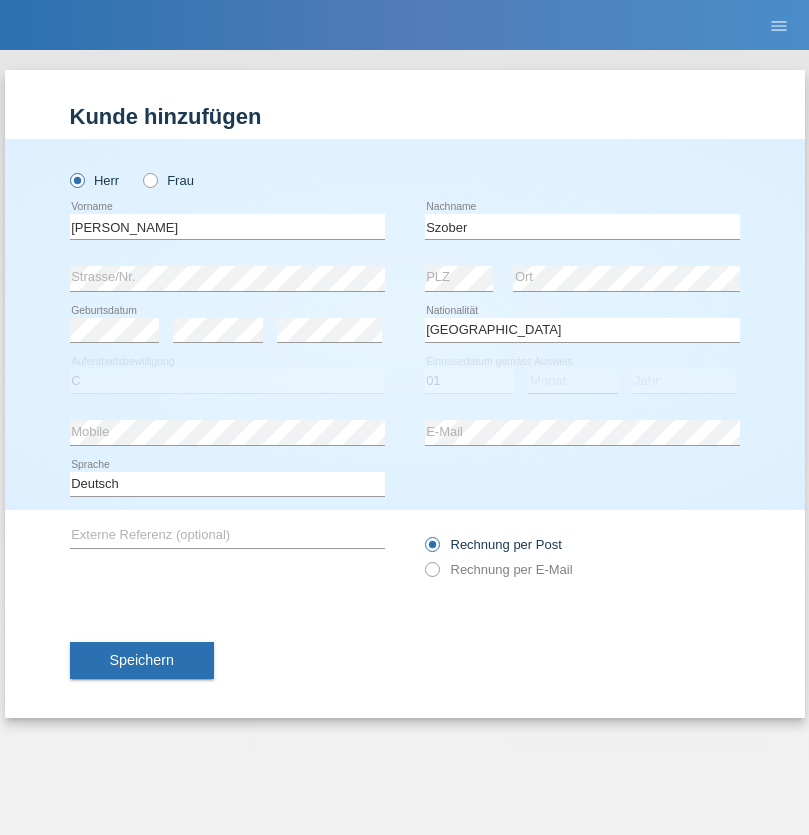 select on "05" 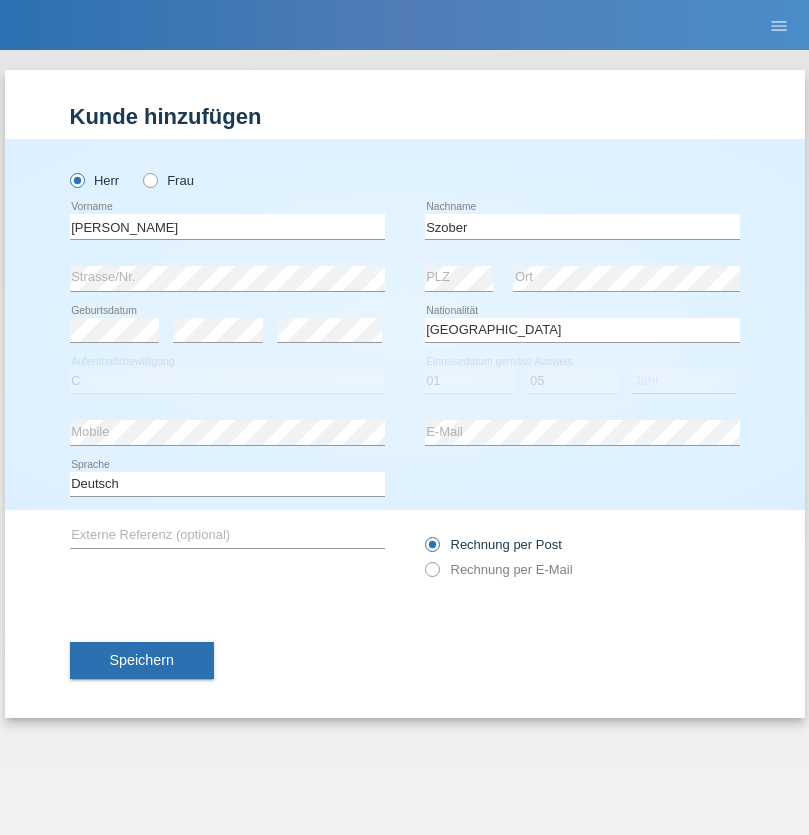 select on "2021" 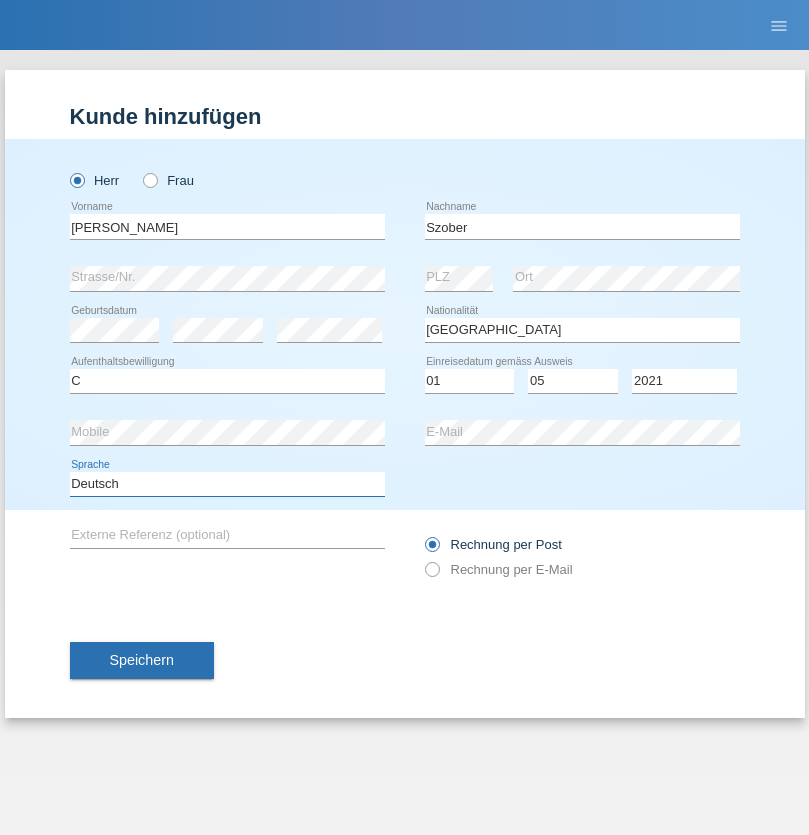 select on "en" 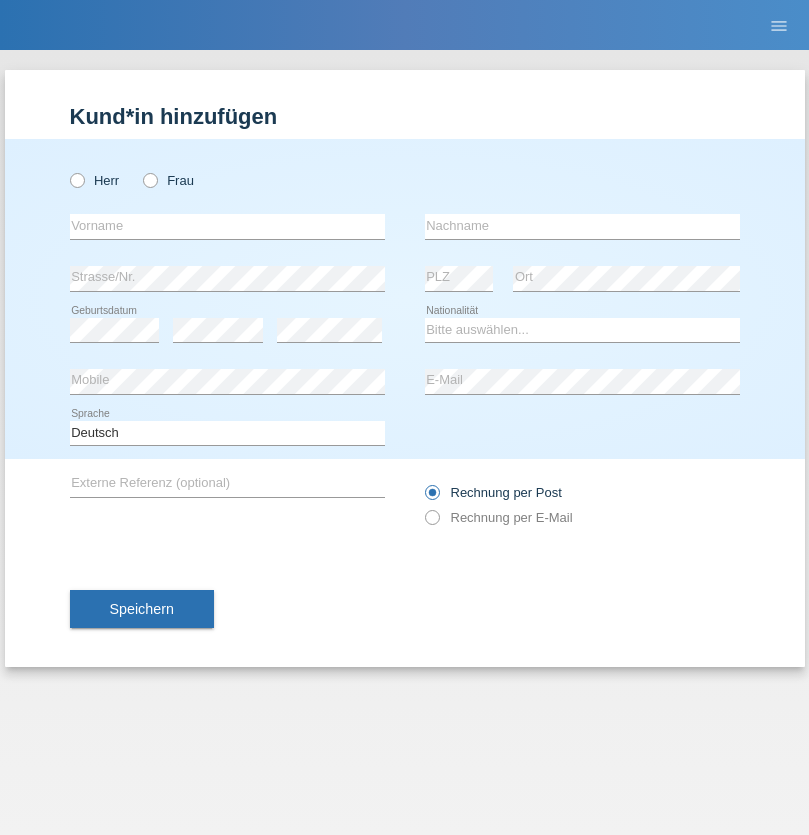 scroll, scrollTop: 0, scrollLeft: 0, axis: both 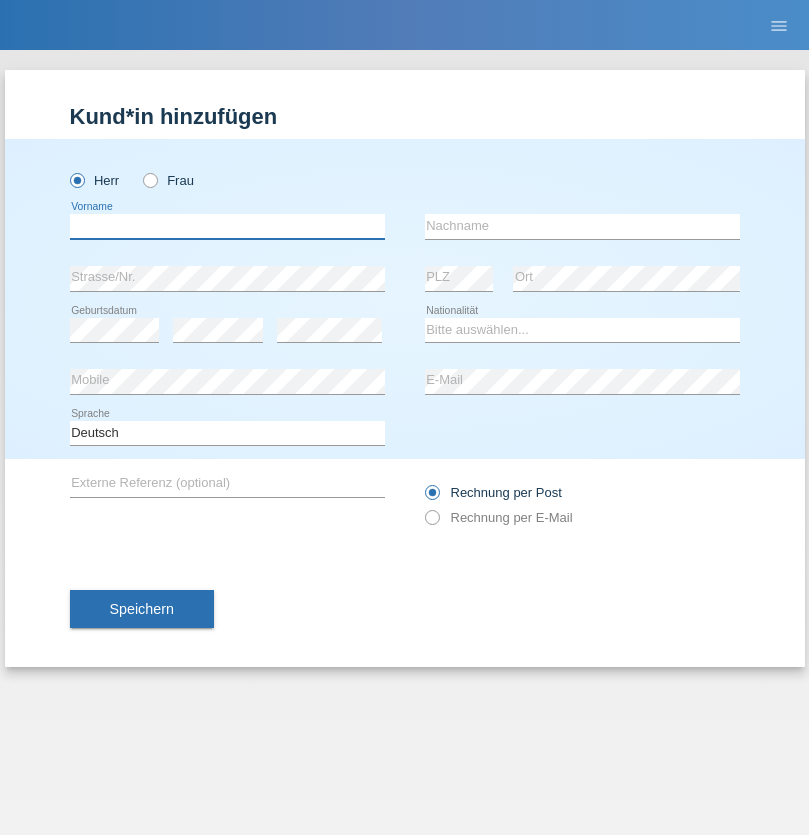 click at bounding box center (227, 226) 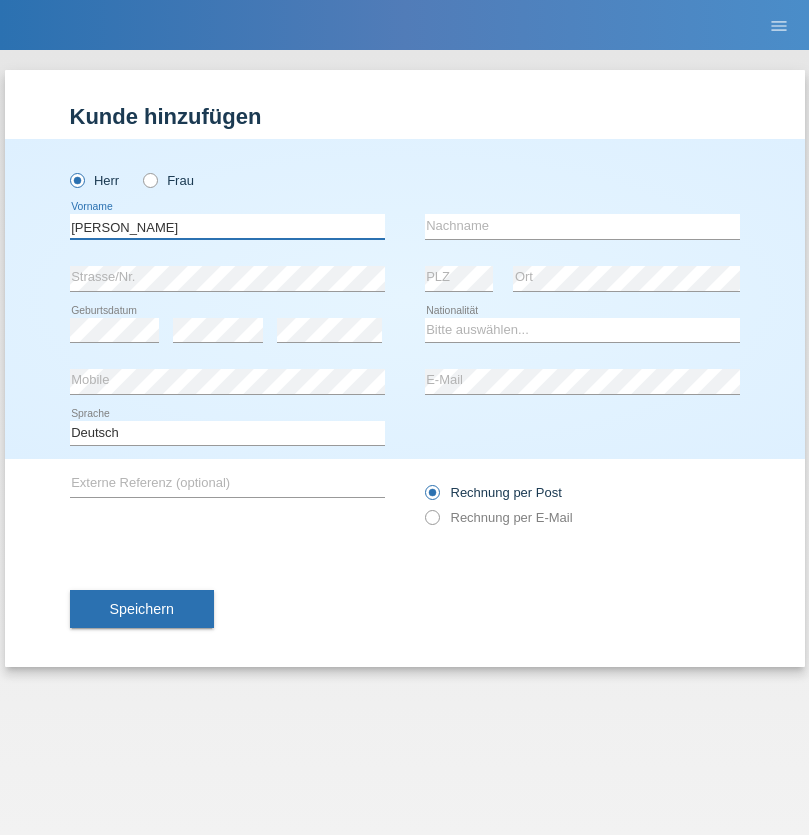 type on "[PERSON_NAME]" 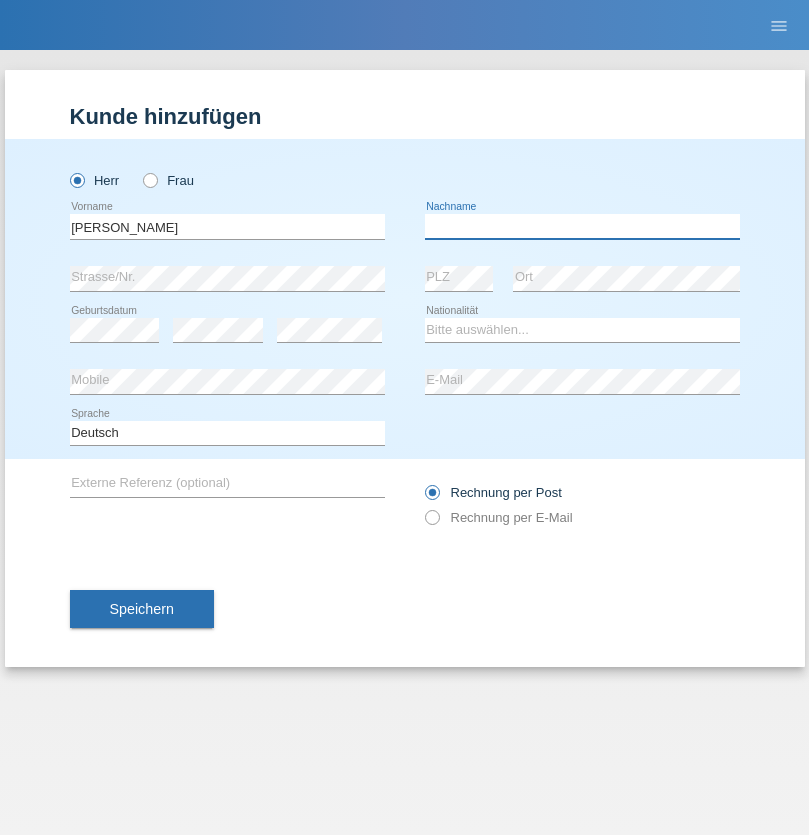 click at bounding box center [582, 226] 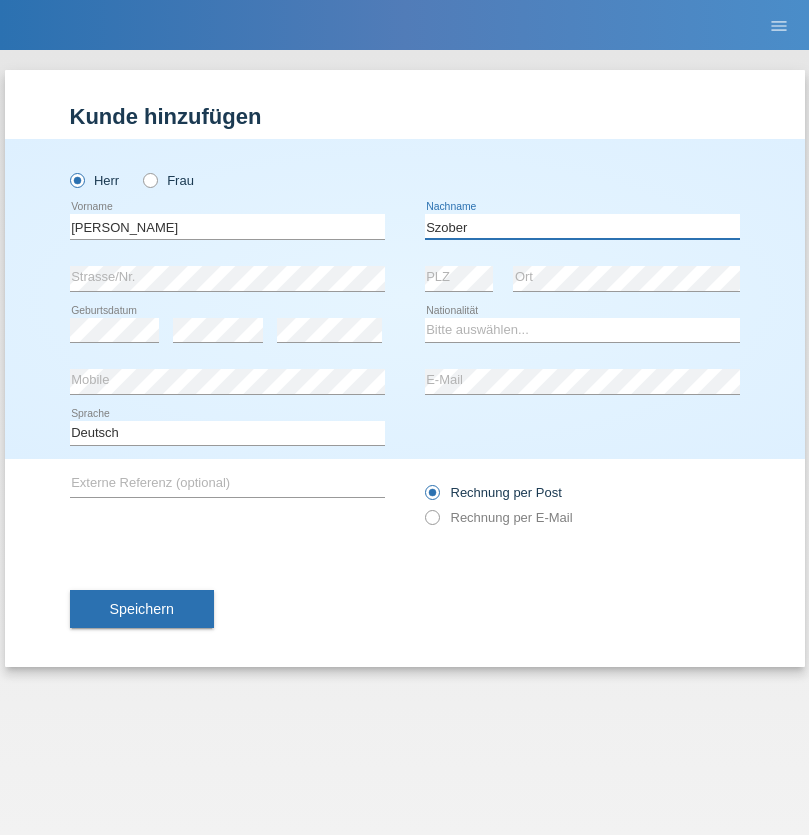 type on "Szober" 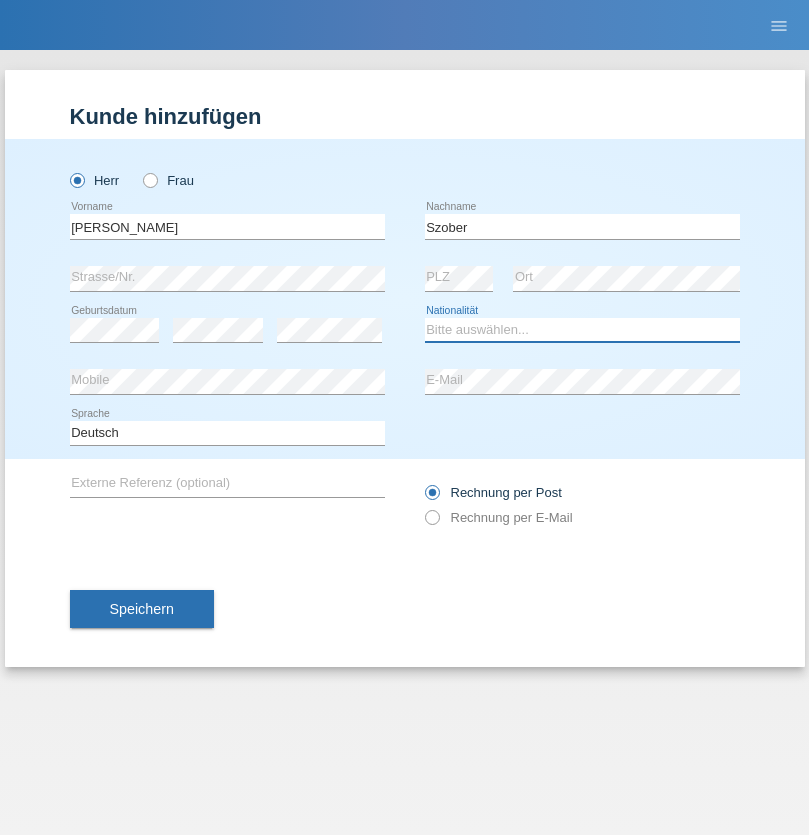 select on "PL" 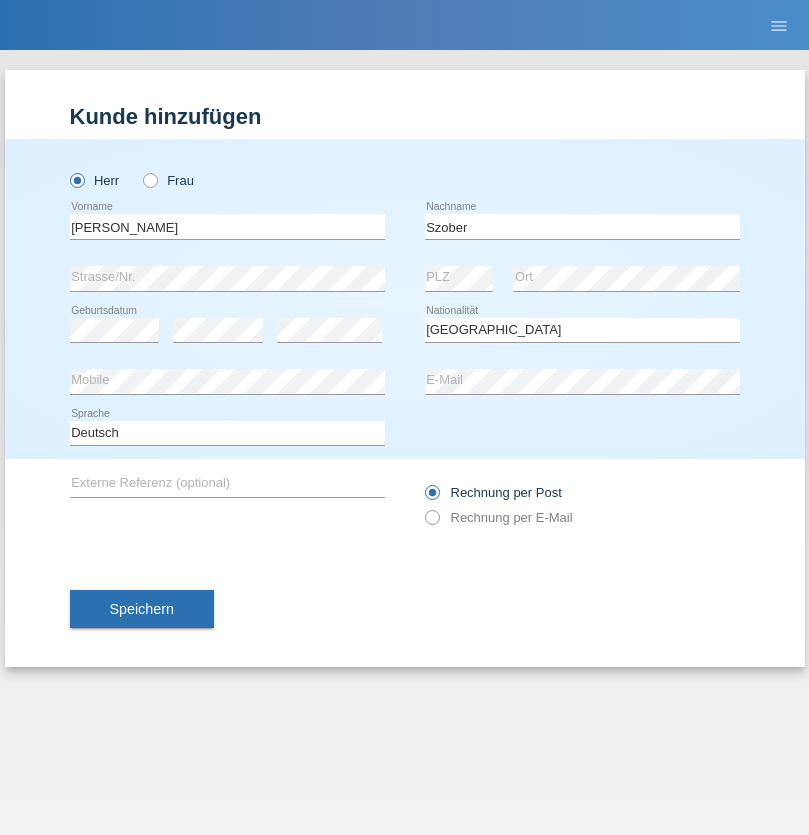 select on "C" 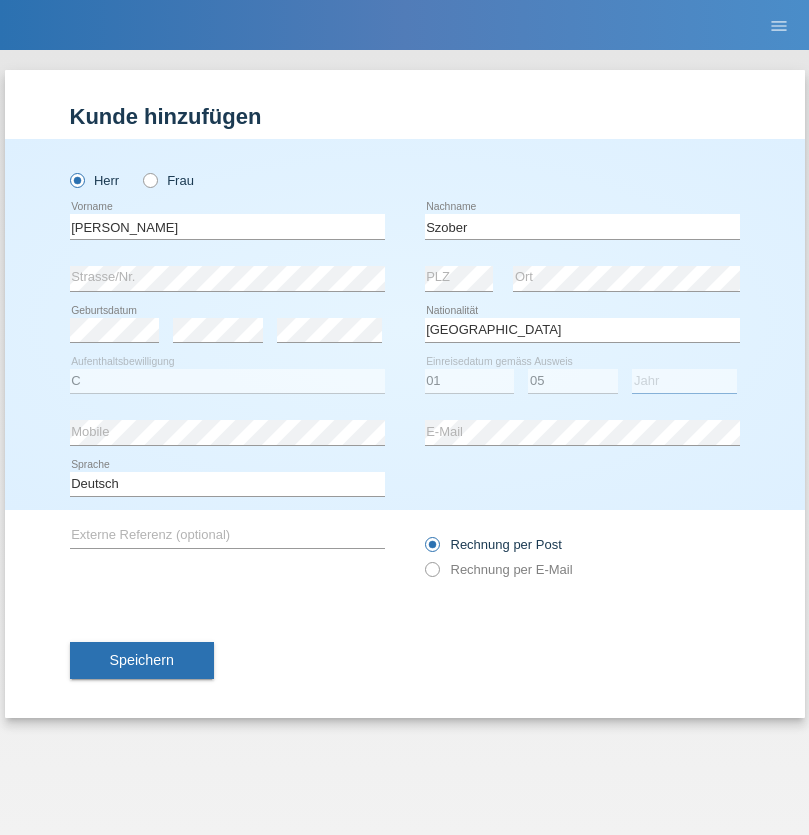 select on "2021" 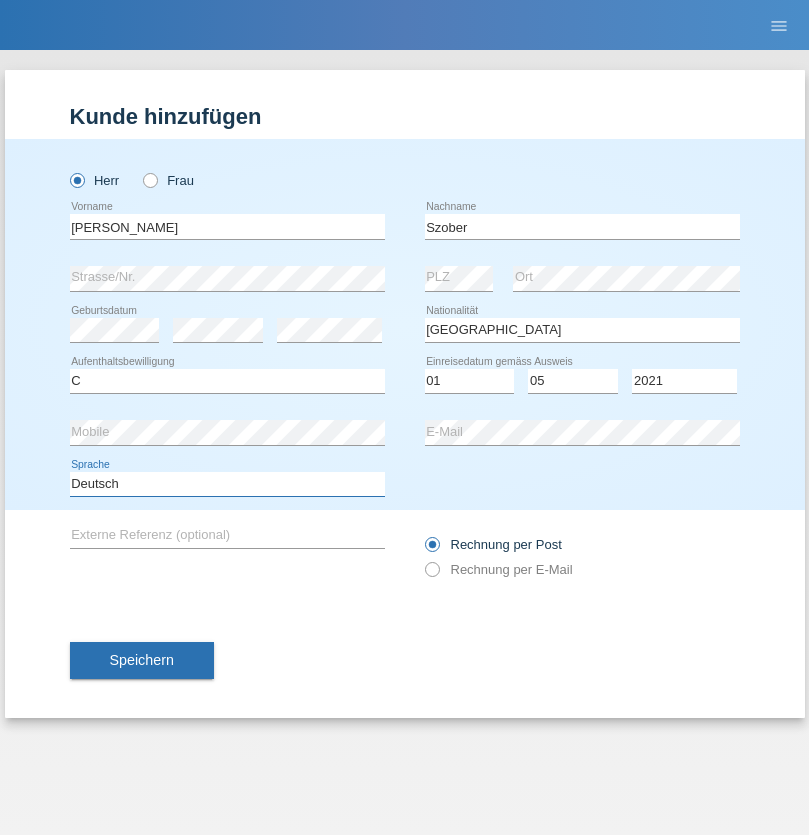 select on "en" 